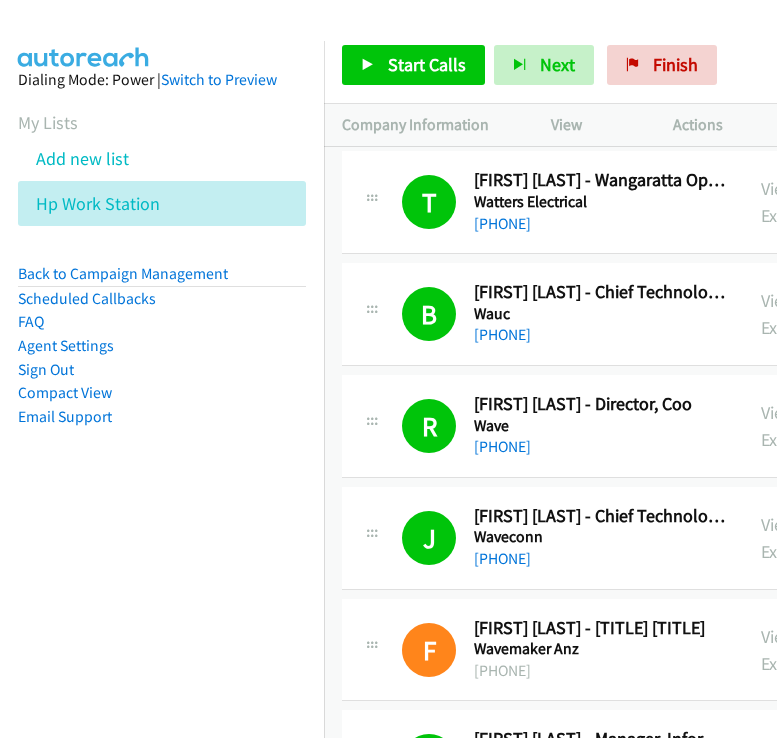 scroll, scrollTop: 0, scrollLeft: 0, axis: both 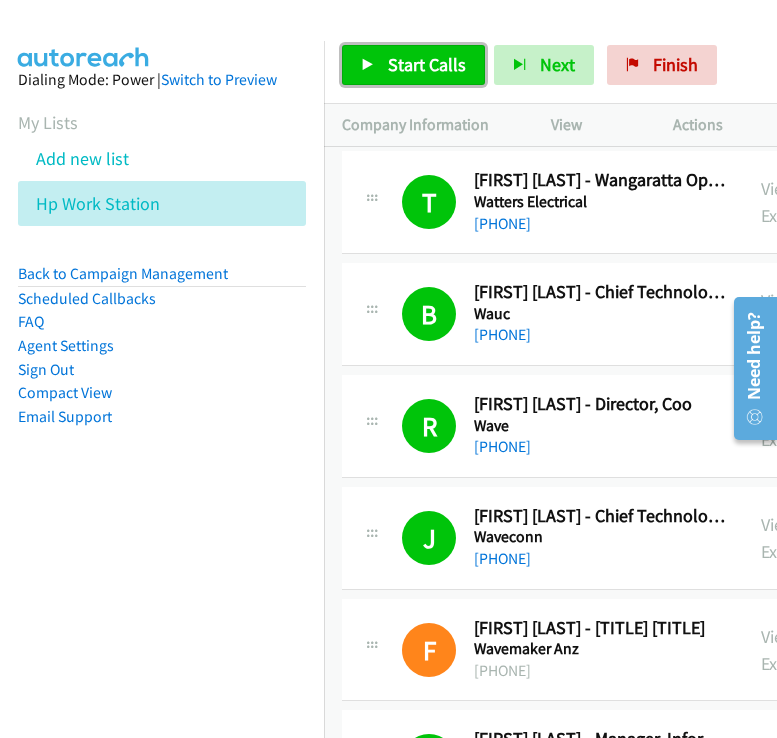click on "Start Calls" at bounding box center [427, 64] 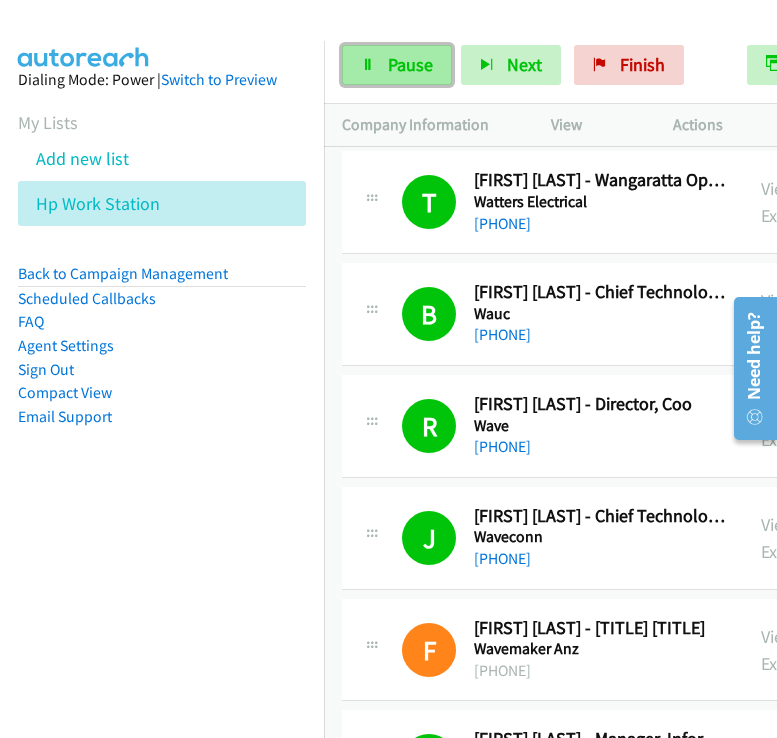 click on "Pause" at bounding box center [410, 64] 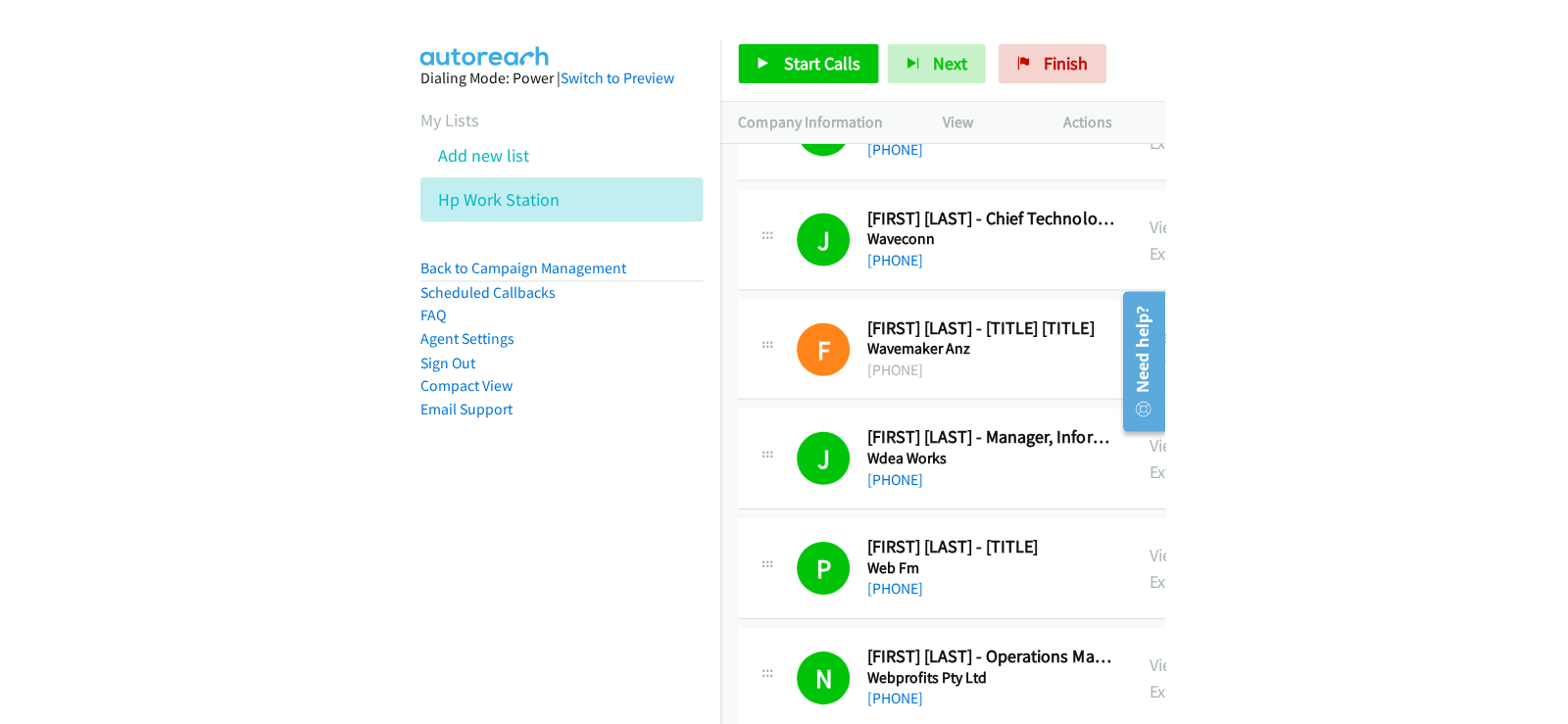 scroll, scrollTop: 294, scrollLeft: 0, axis: vertical 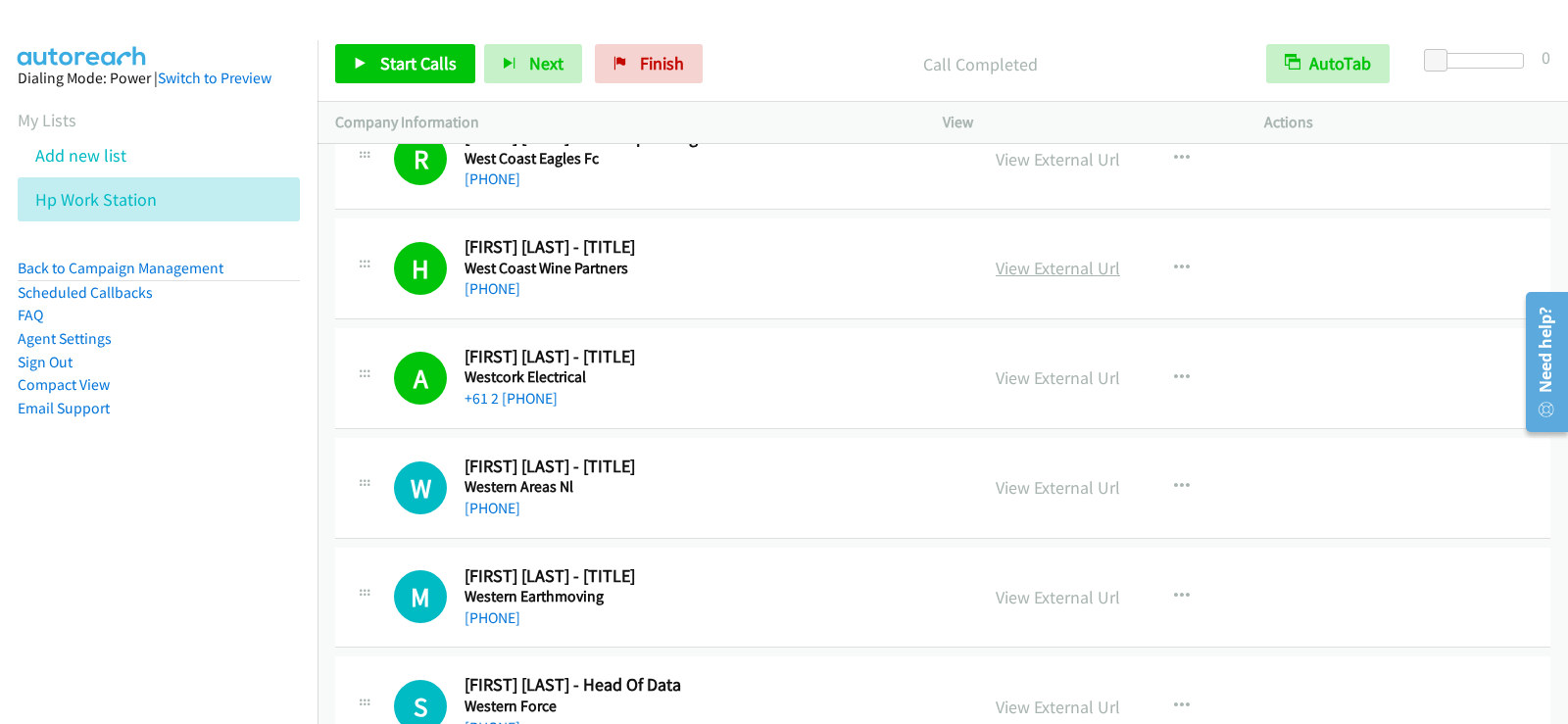 click on "View External Url" at bounding box center (1057, 267) 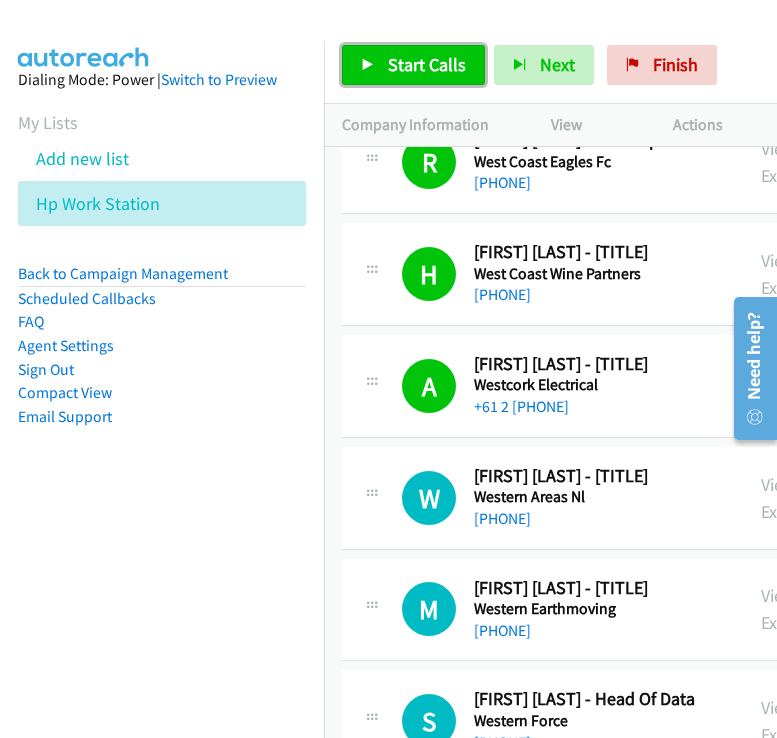 drag, startPoint x: 388, startPoint y: 61, endPoint x: 376, endPoint y: 57, distance: 12.649111 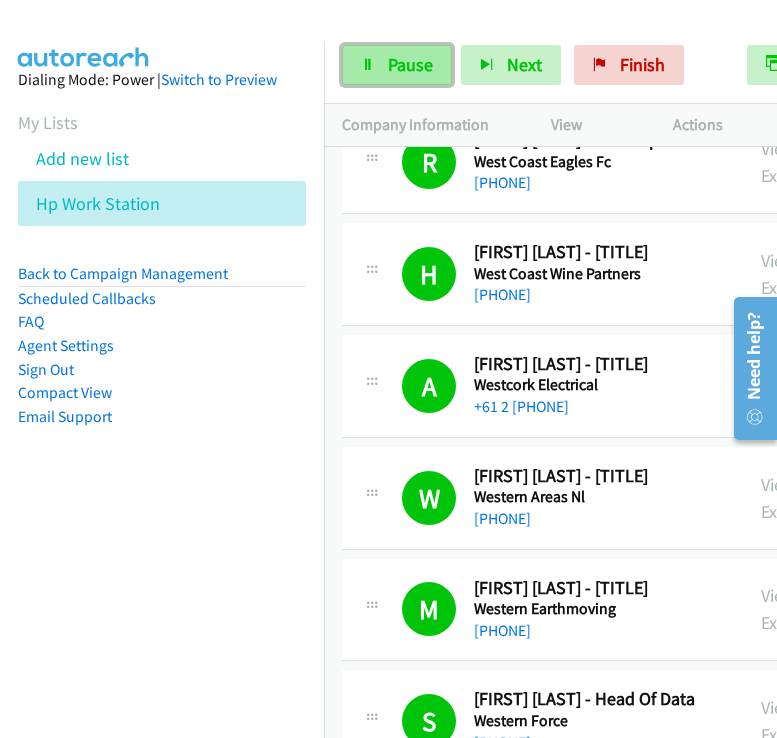 click on "Pause" at bounding box center [397, 65] 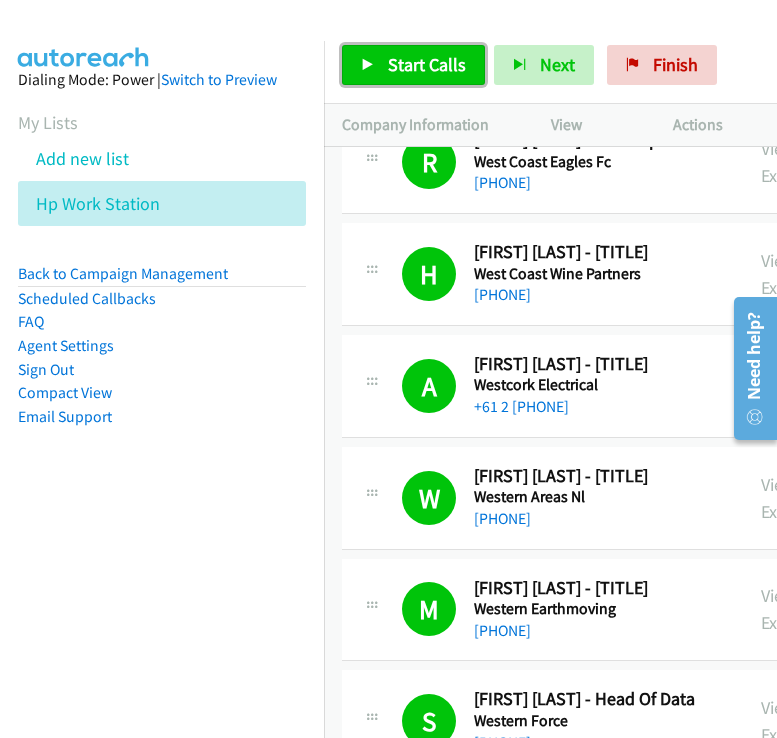 click on "Start Calls" at bounding box center (413, 65) 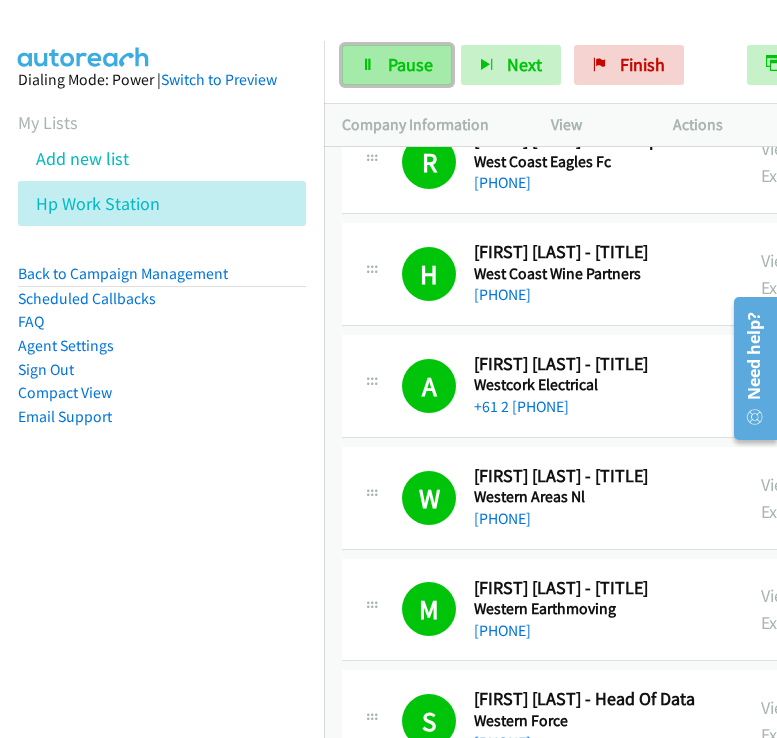 click on "Pause" at bounding box center [397, 65] 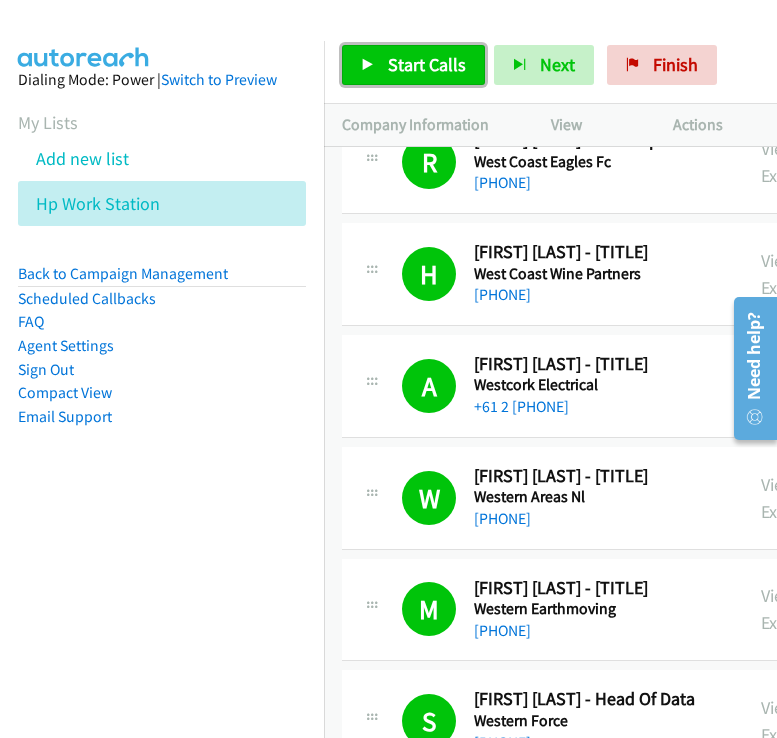 click on "Start Calls" at bounding box center [427, 64] 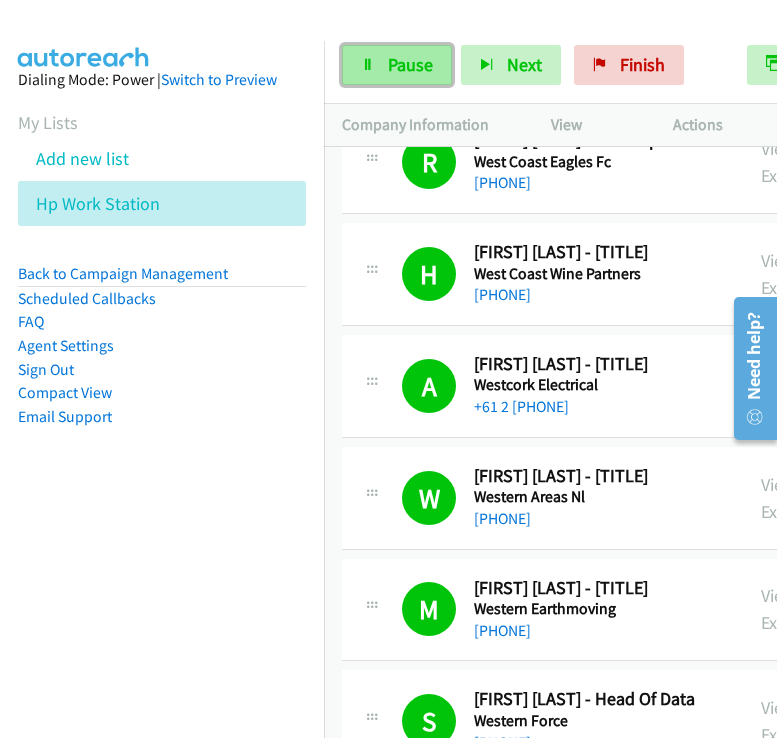 click at bounding box center [368, 66] 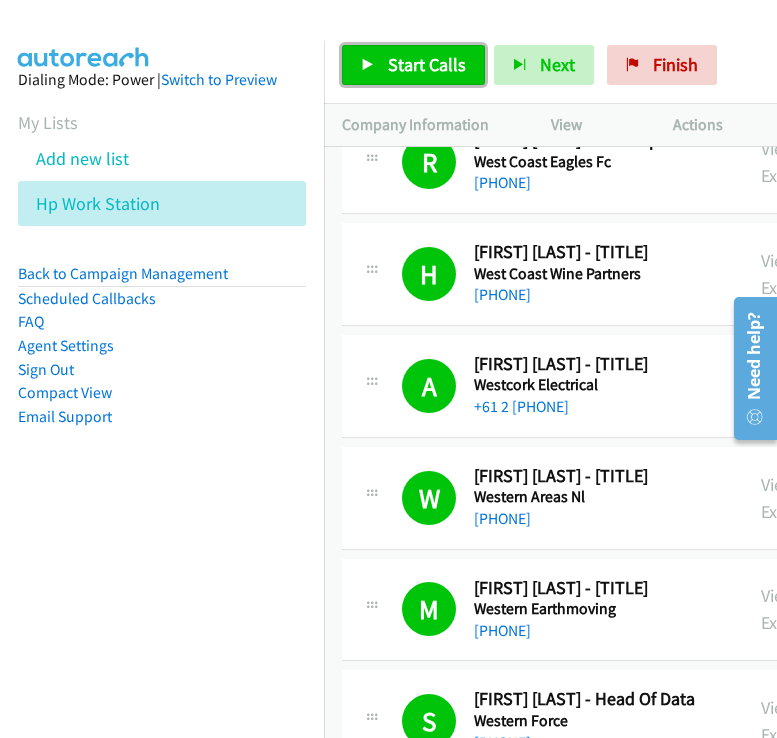click on "Start Calls" at bounding box center [427, 64] 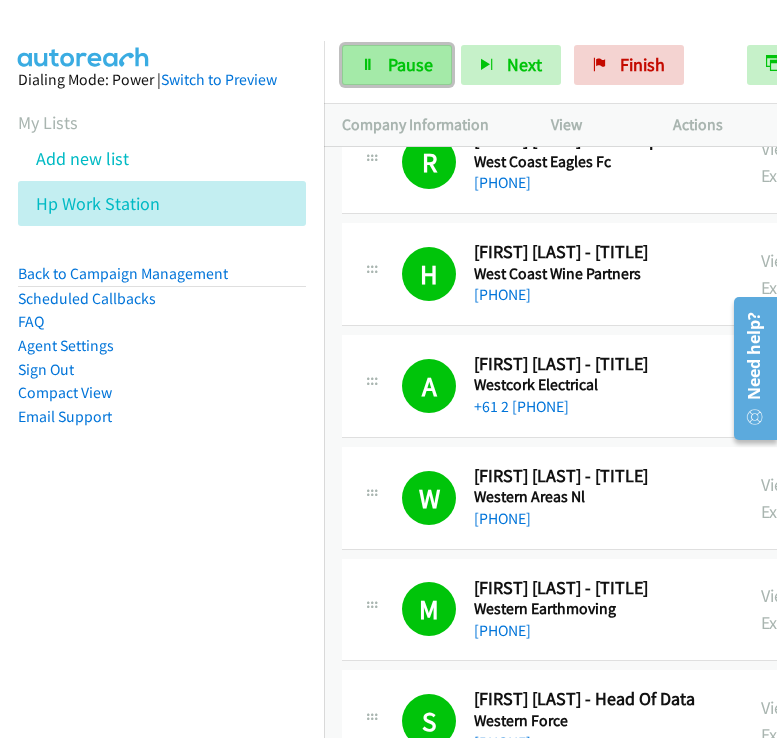 click on "Pause" at bounding box center [410, 64] 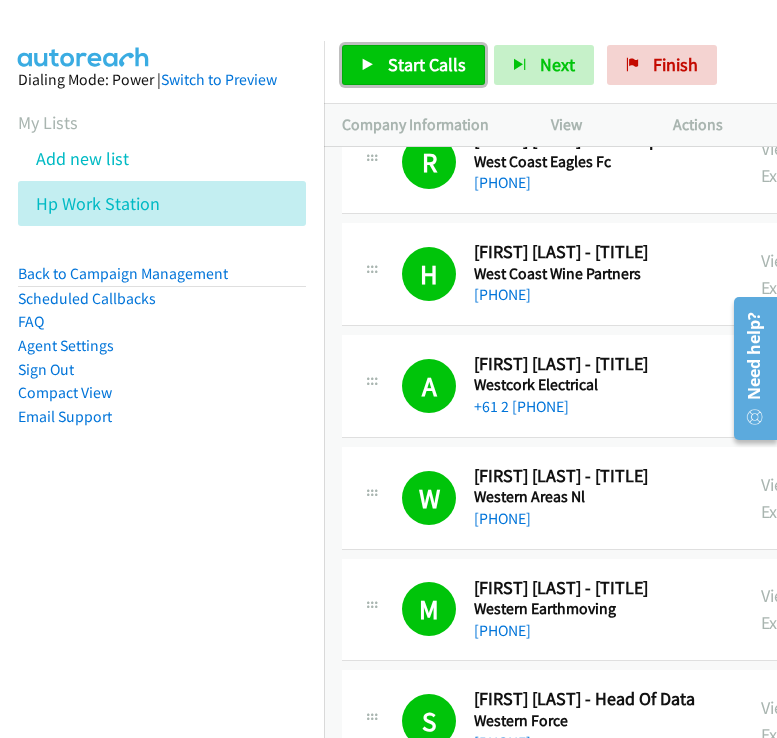 click on "Start Calls" at bounding box center [427, 64] 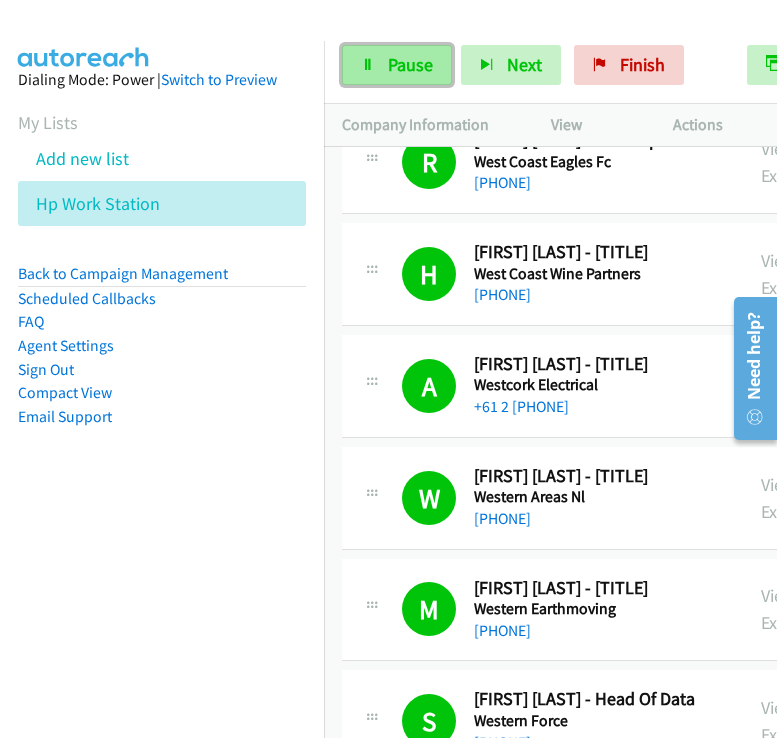 click on "Pause" at bounding box center [397, 65] 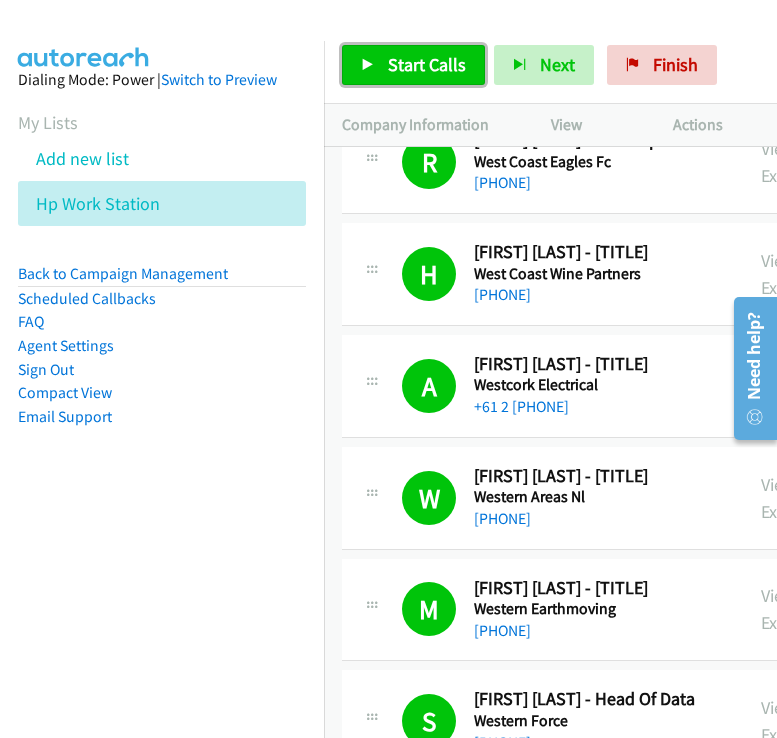 click on "Start Calls" at bounding box center [413, 65] 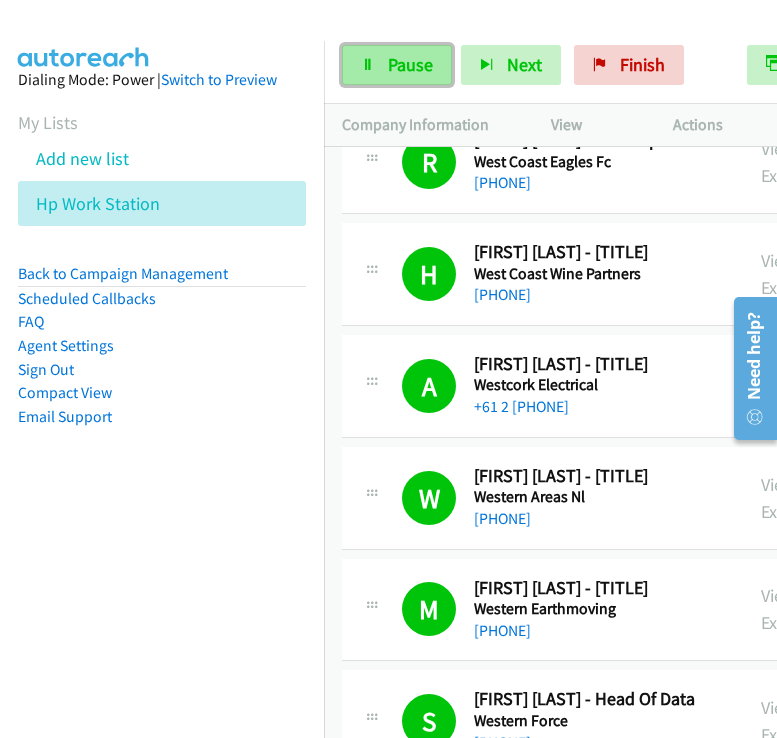 click on "Pause" at bounding box center [397, 65] 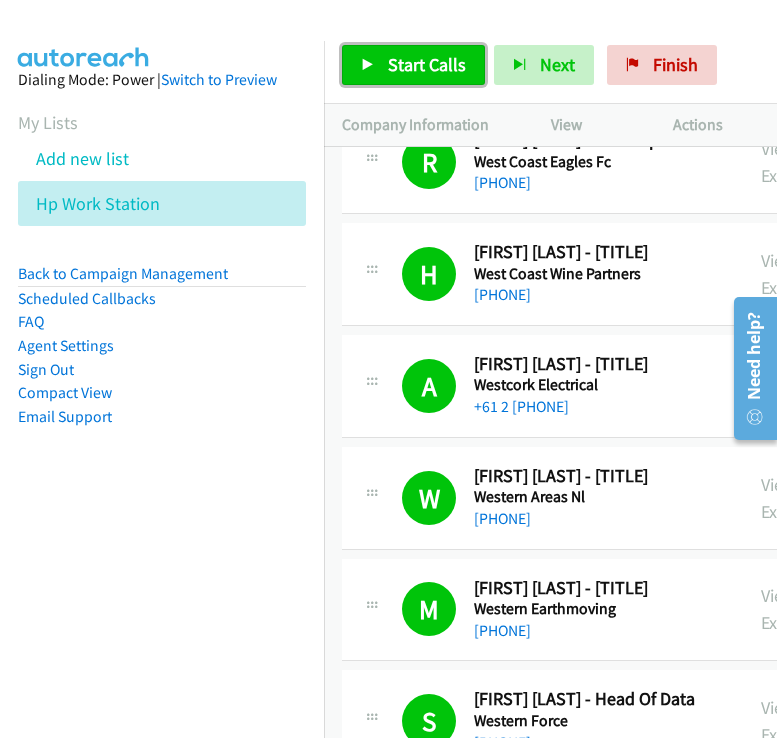 click on "Start Calls" at bounding box center [413, 65] 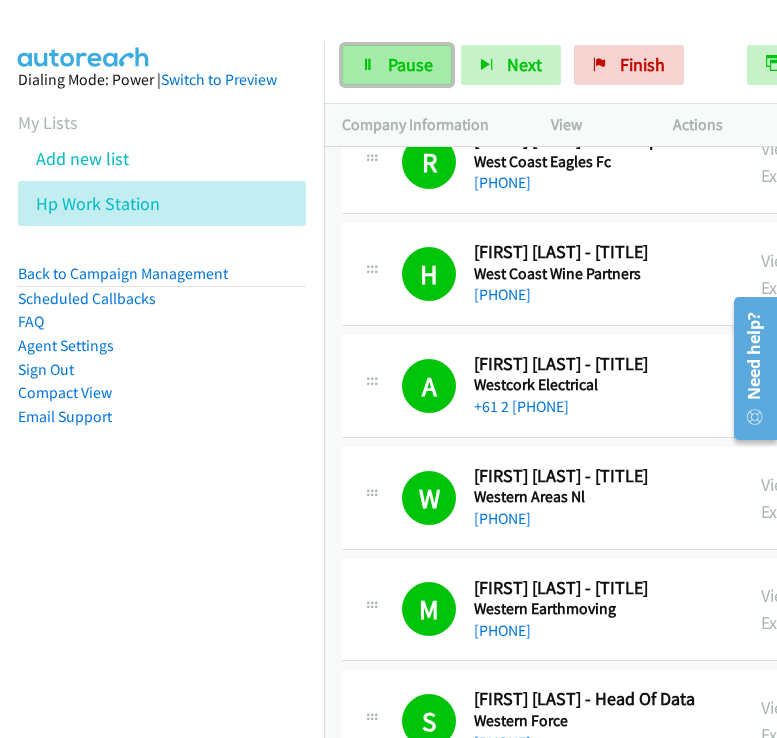 click on "Pause" at bounding box center (397, 65) 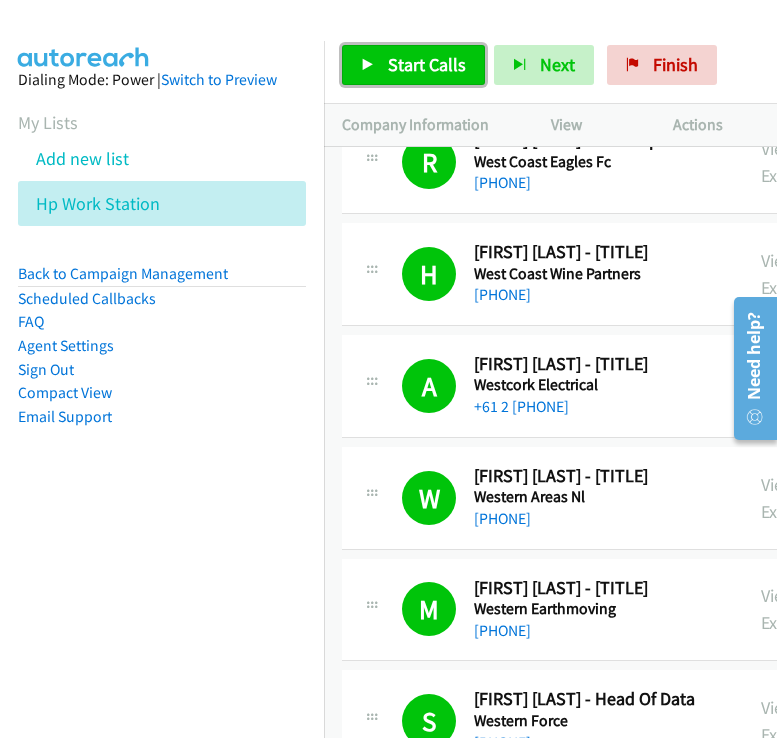 click on "Start Calls" at bounding box center (427, 64) 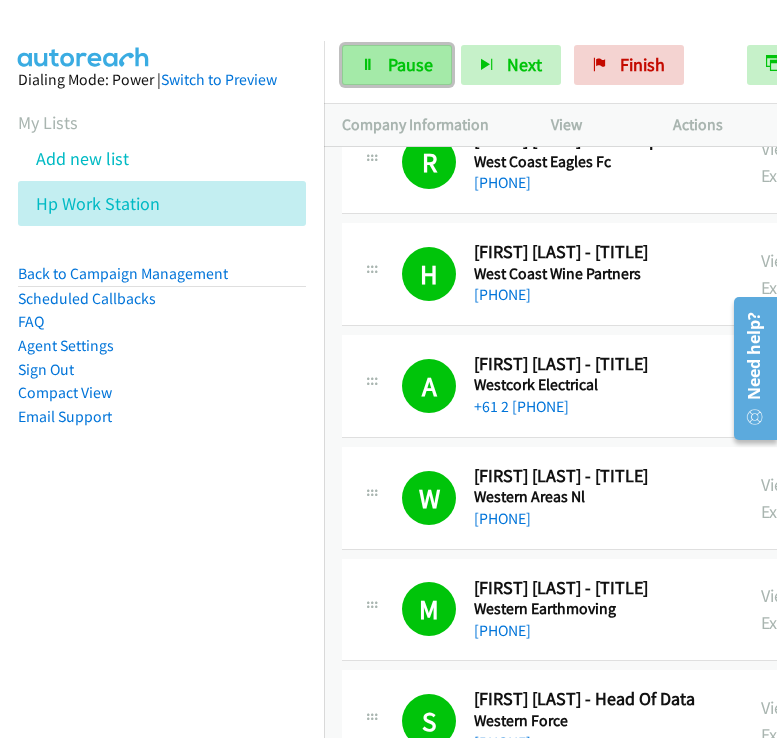 click on "Pause" at bounding box center (410, 64) 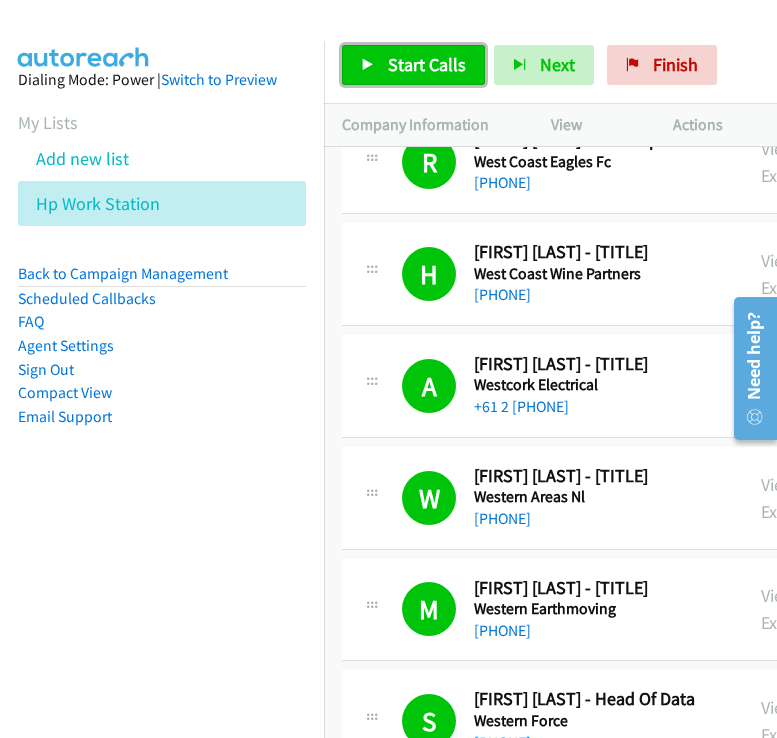 click on "Start Calls" at bounding box center [413, 65] 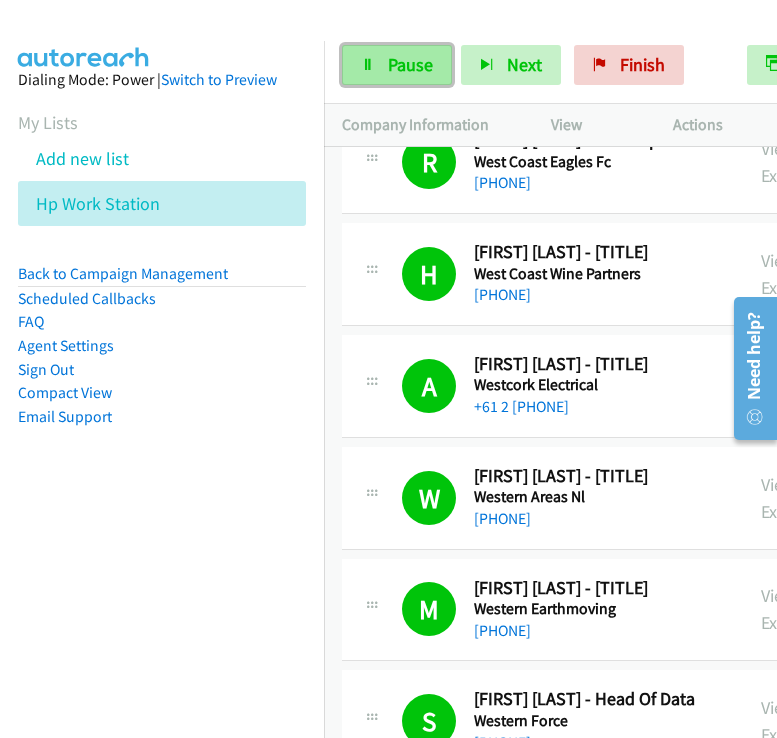 click on "Pause" at bounding box center (397, 65) 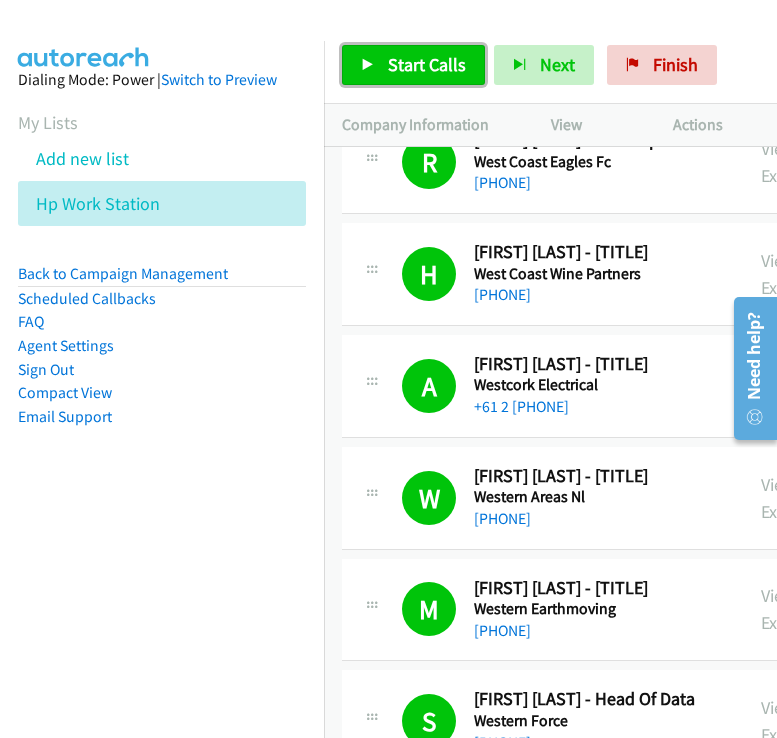 click on "Start Calls" at bounding box center (413, 65) 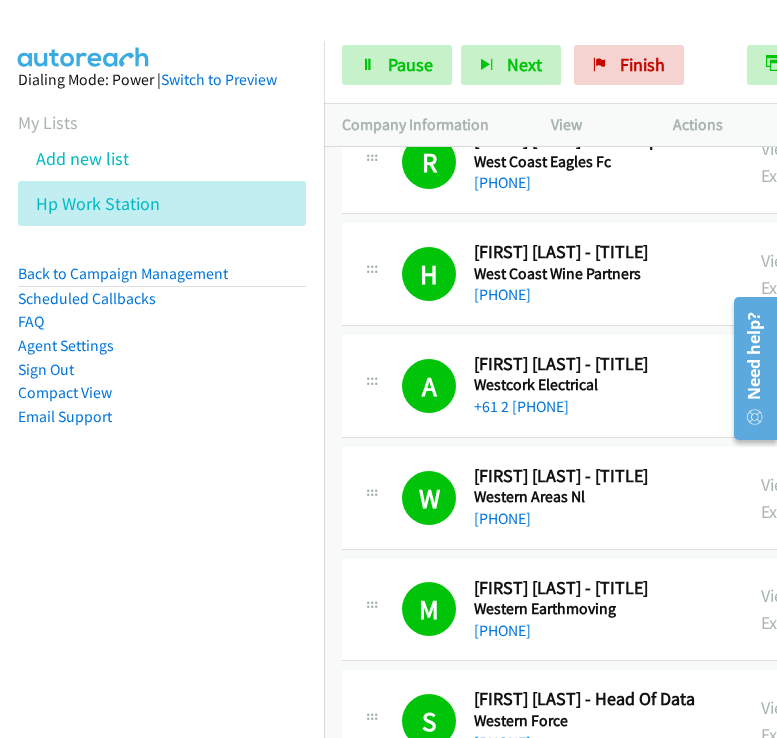 click on "Start Calls
Pause
Next
Finish
Call Completed
AutoTab
AutoTab
0" at bounding box center (550, 65) 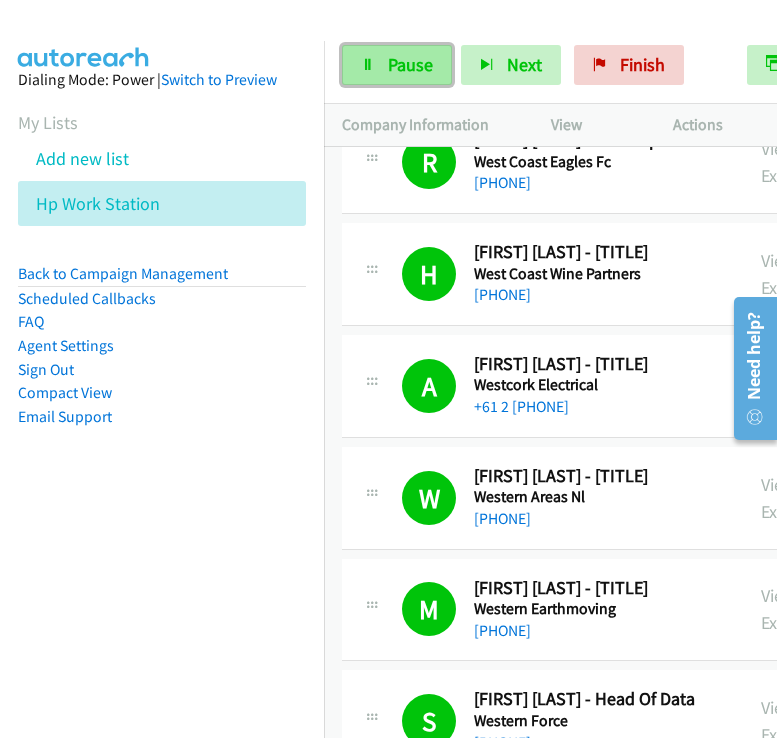 click on "Pause" at bounding box center [410, 64] 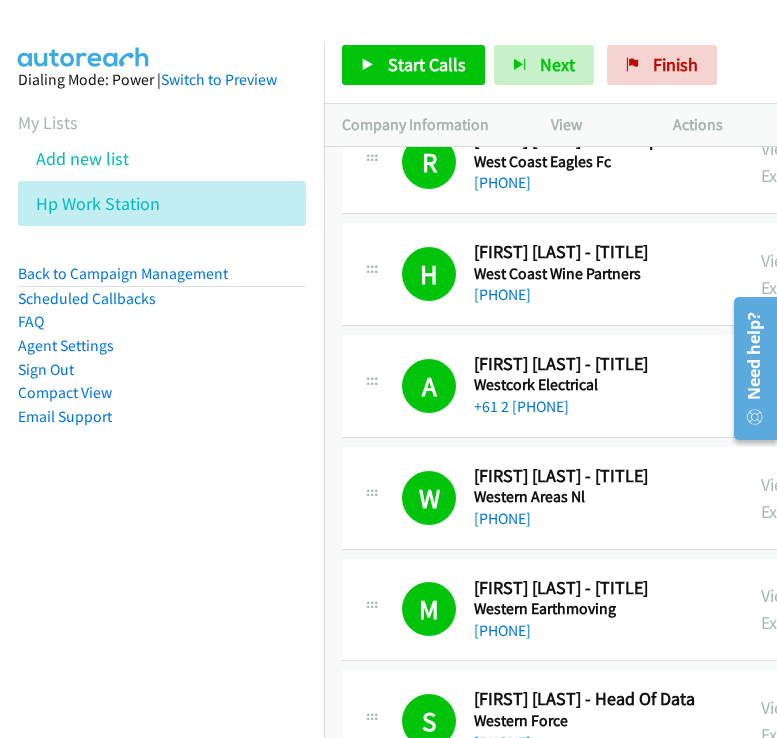 click on "Dialing Mode: Power
|
Switch to Preview
My Lists
Add new list
Hp Work Station
Back to Campaign Management
Scheduled Callbacks
FAQ
Agent Settings
Sign Out
Compact View
Email Support" at bounding box center [162, 280] 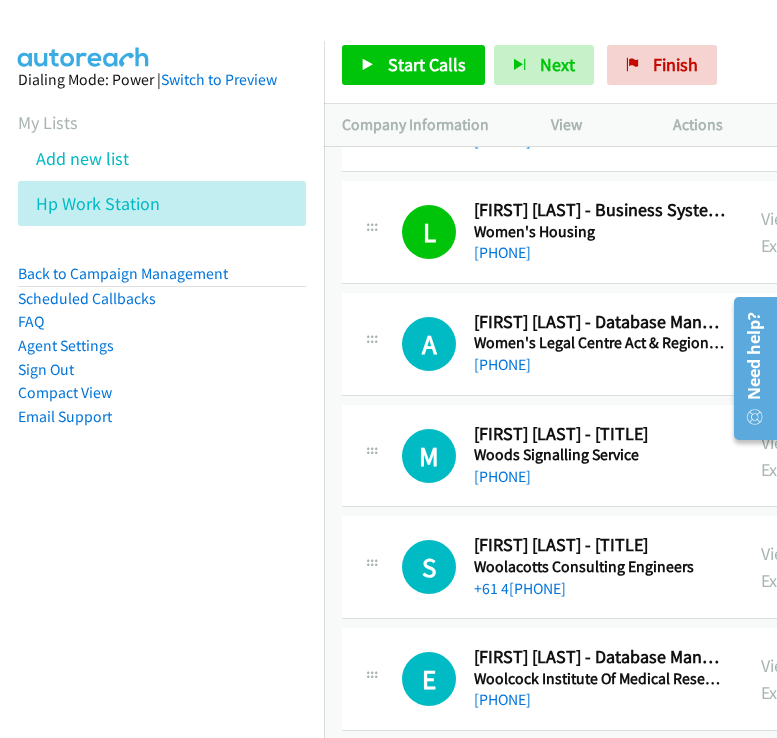 scroll, scrollTop: 7300, scrollLeft: 0, axis: vertical 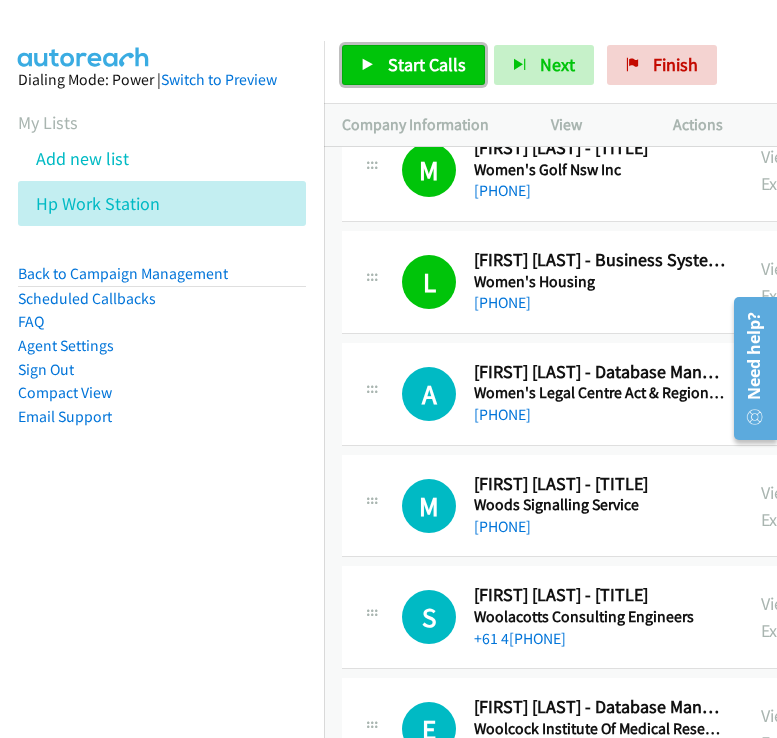 click on "Start Calls" at bounding box center (413, 65) 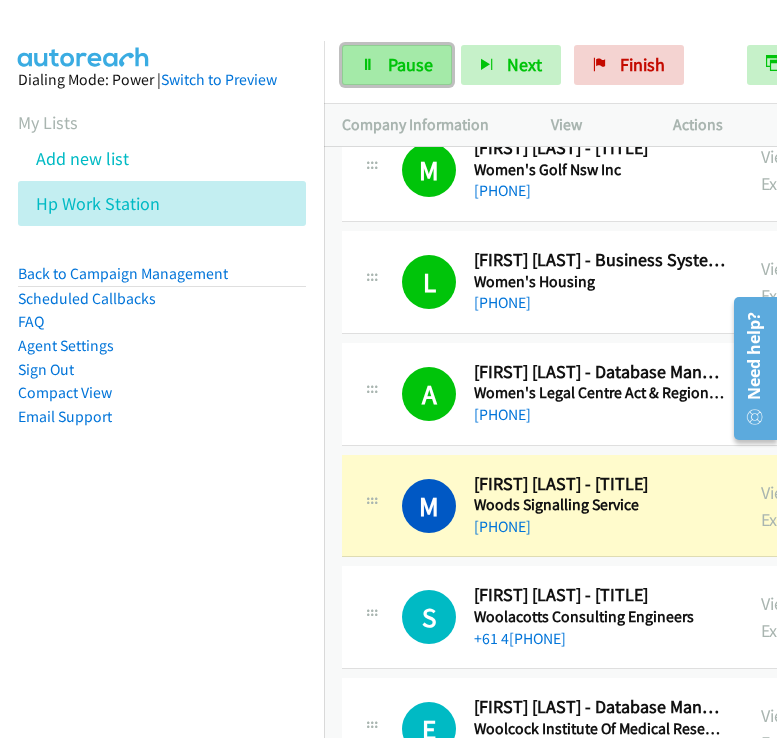 click on "Pause" at bounding box center [410, 64] 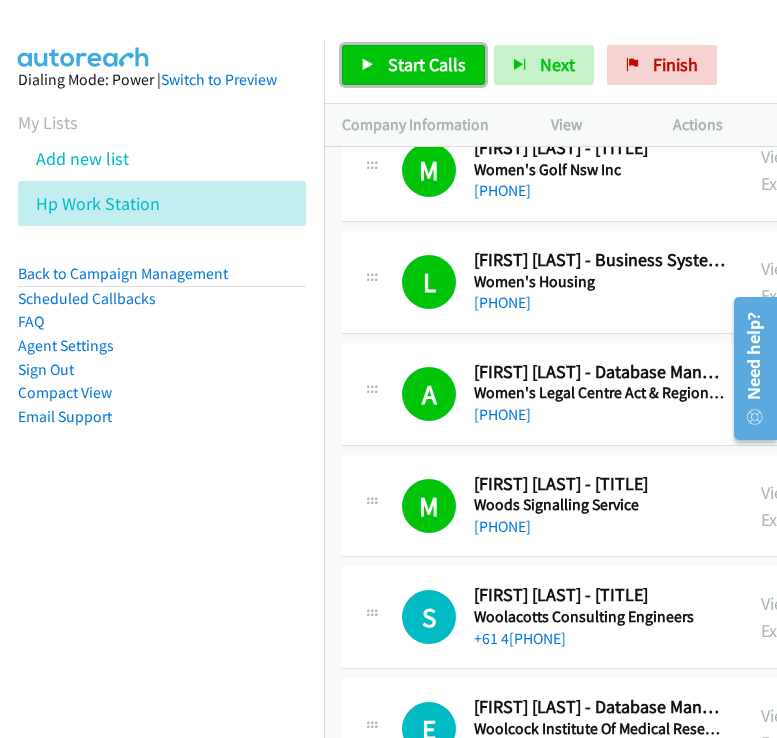 click on "Start Calls" at bounding box center (413, 65) 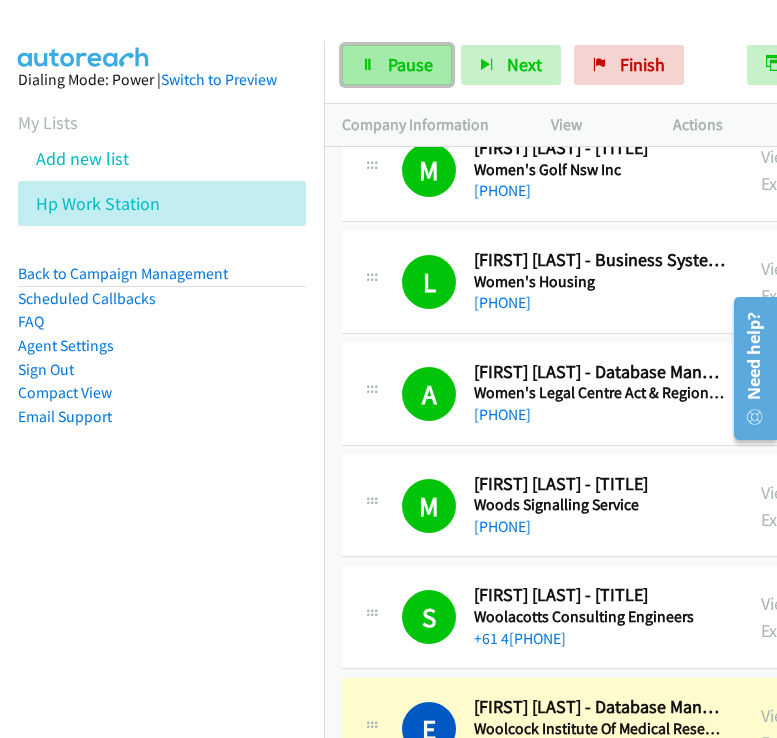 click on "Pause" at bounding box center (397, 65) 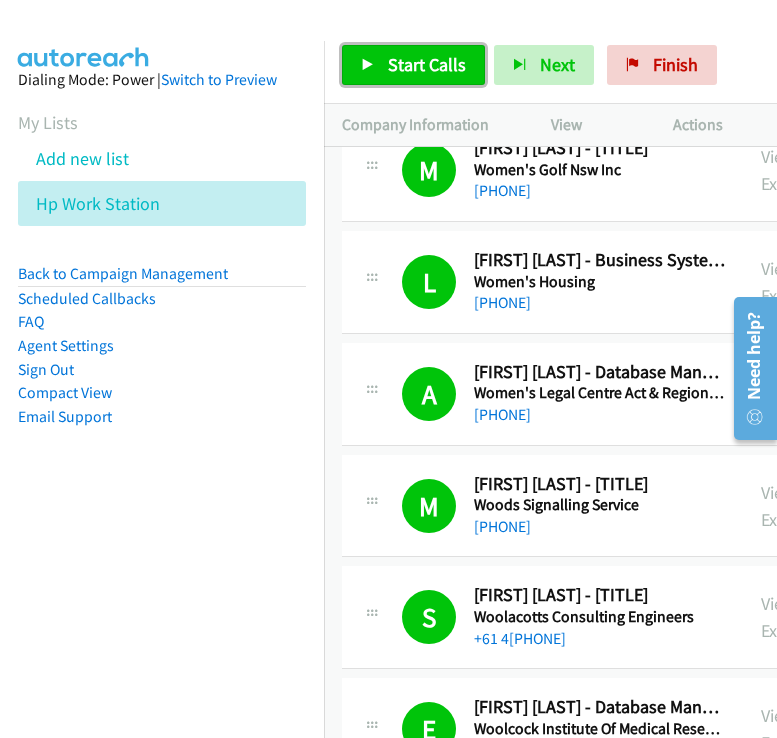 click on "Start Calls" at bounding box center [427, 64] 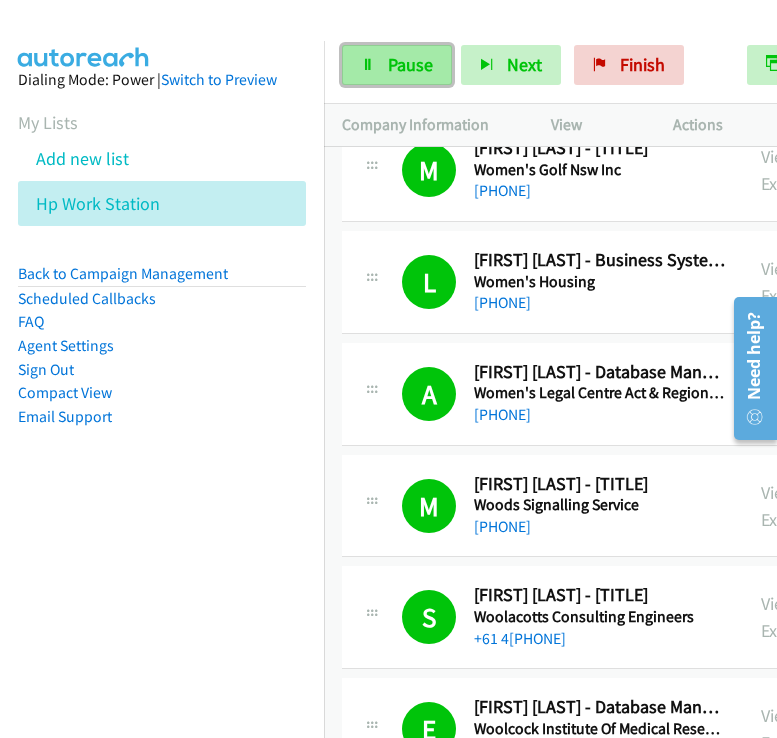click on "Pause" at bounding box center [397, 65] 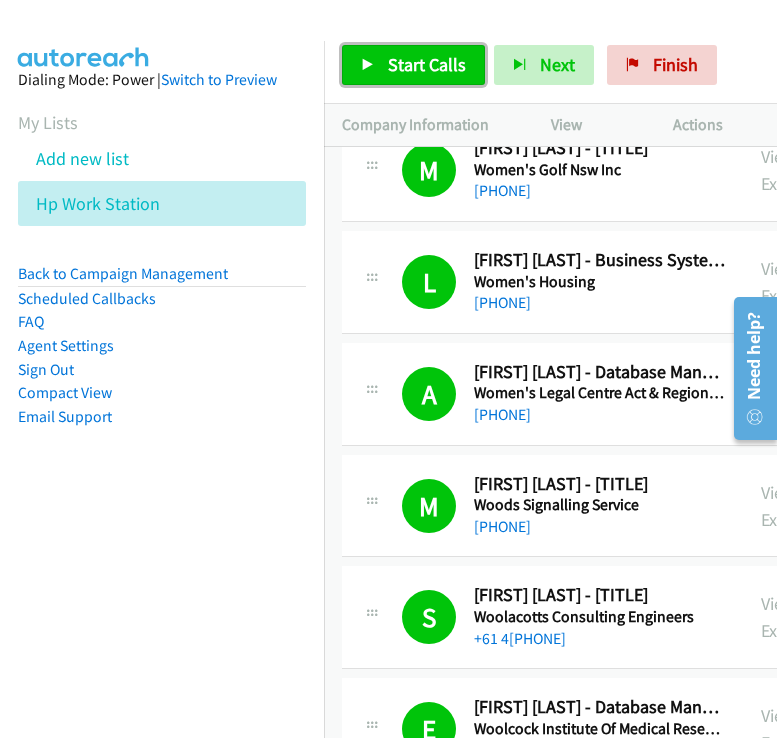 click on "Start Calls" at bounding box center [427, 64] 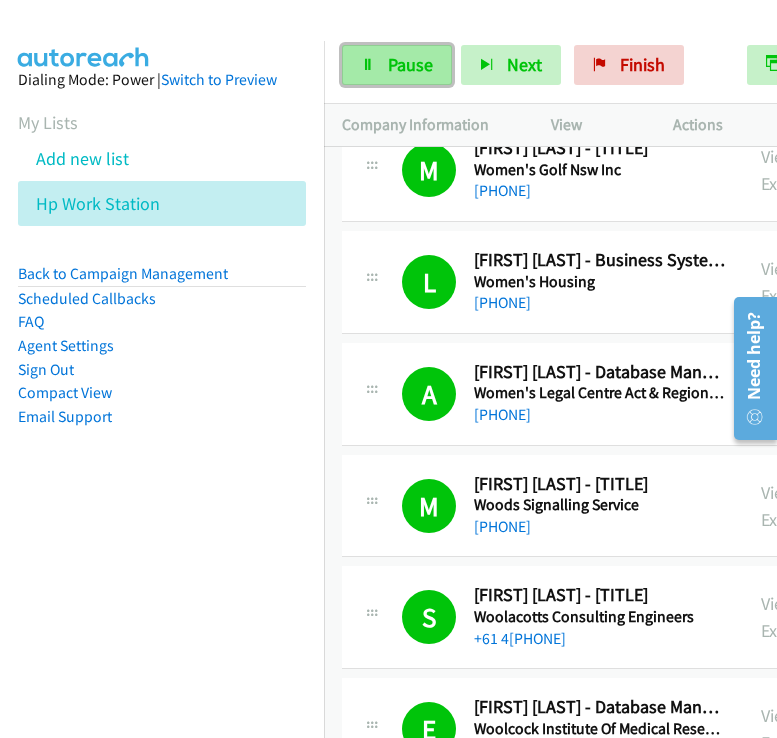 click on "Pause" at bounding box center (410, 64) 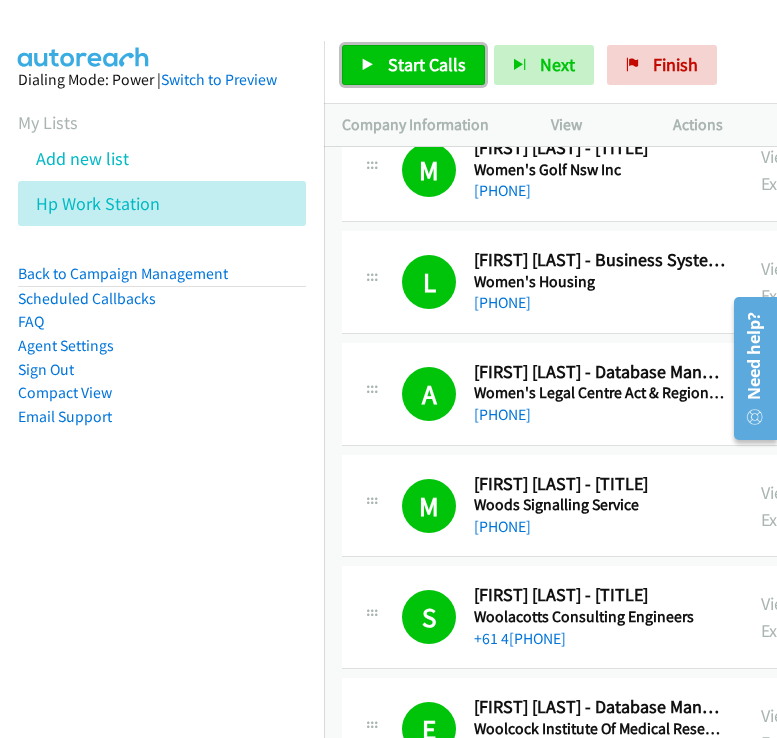 click on "Start Calls" at bounding box center [427, 64] 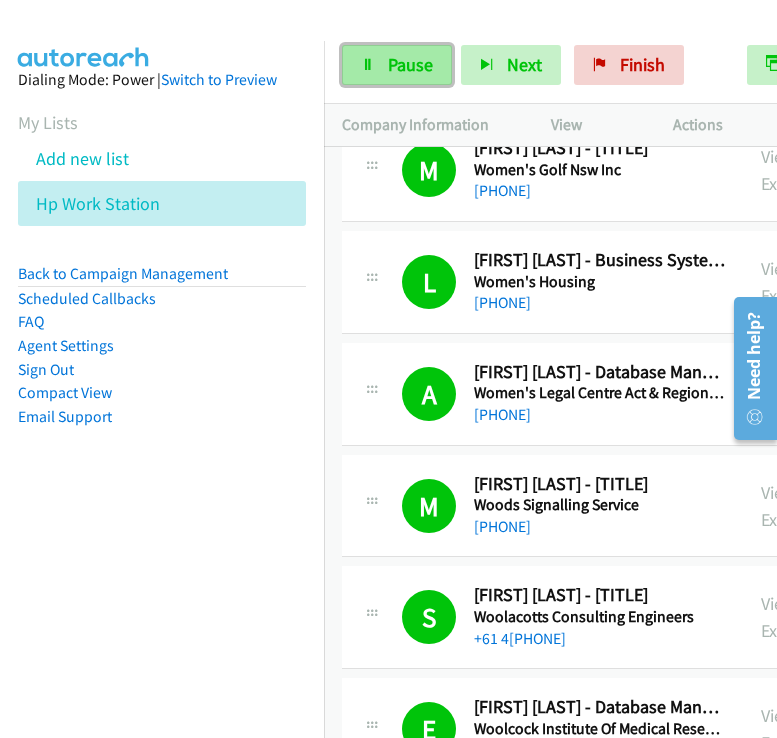 click on "Pause" at bounding box center (397, 65) 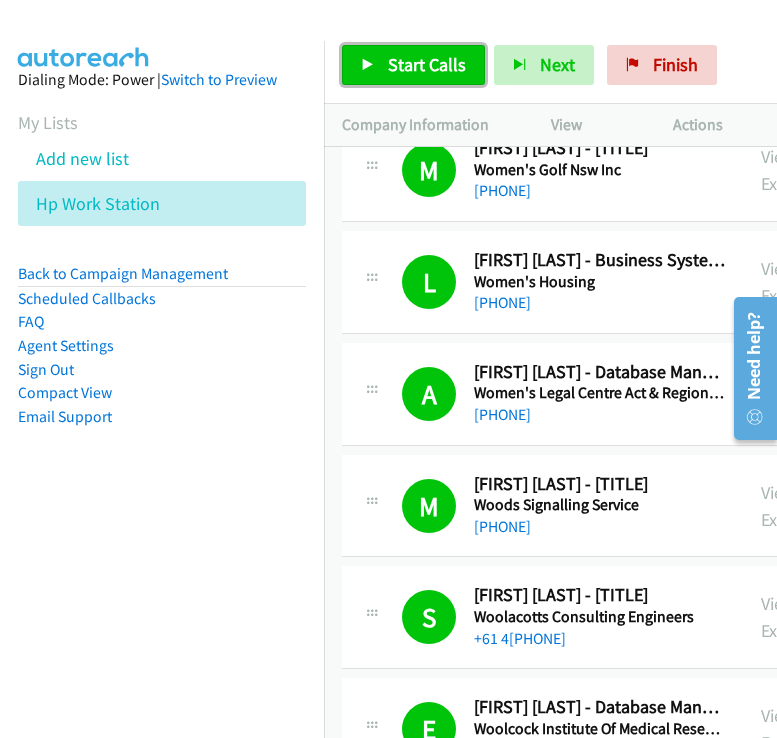 click on "Start Calls" at bounding box center [413, 65] 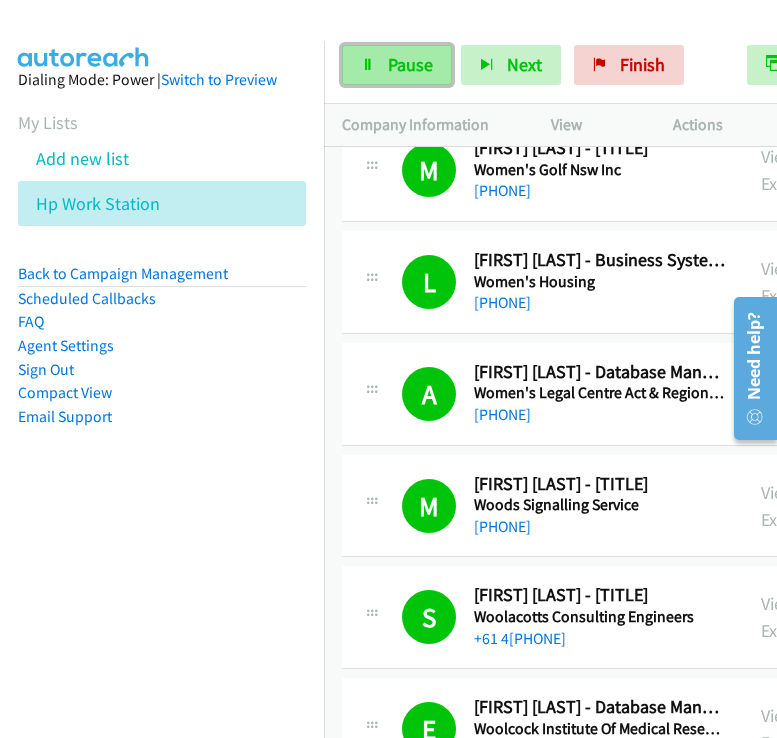 click at bounding box center [368, 66] 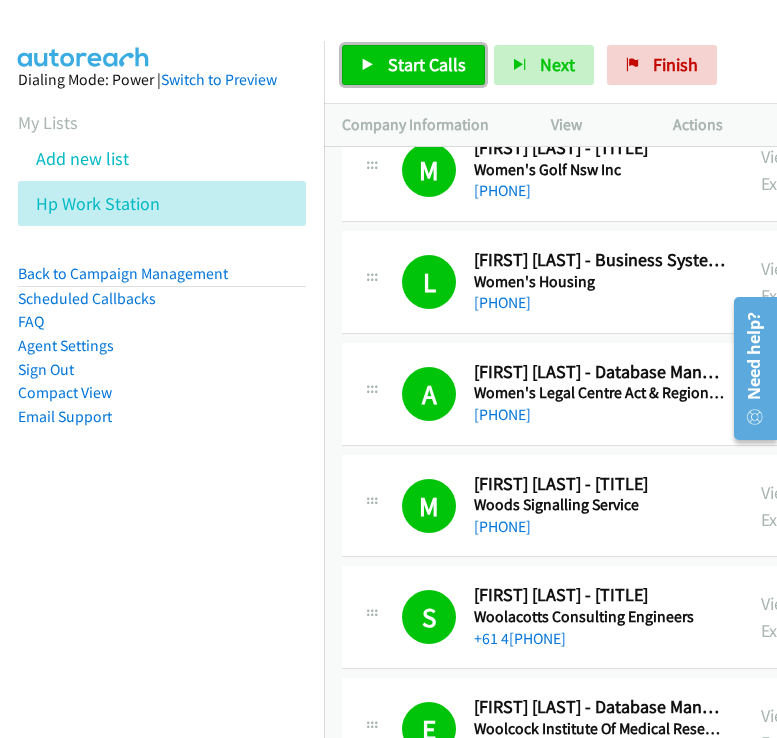 click on "Start Calls" at bounding box center [427, 64] 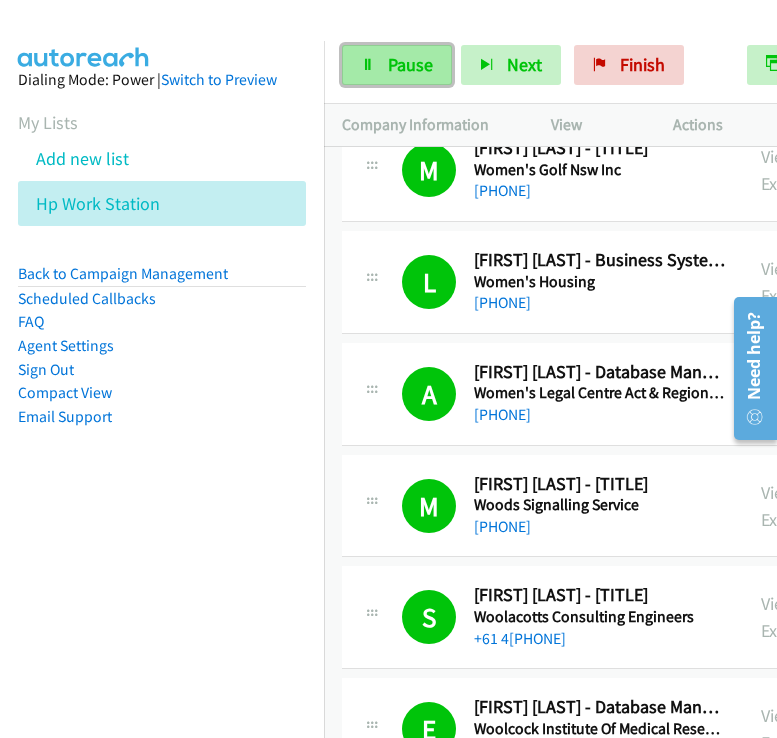click on "Pause" at bounding box center (397, 65) 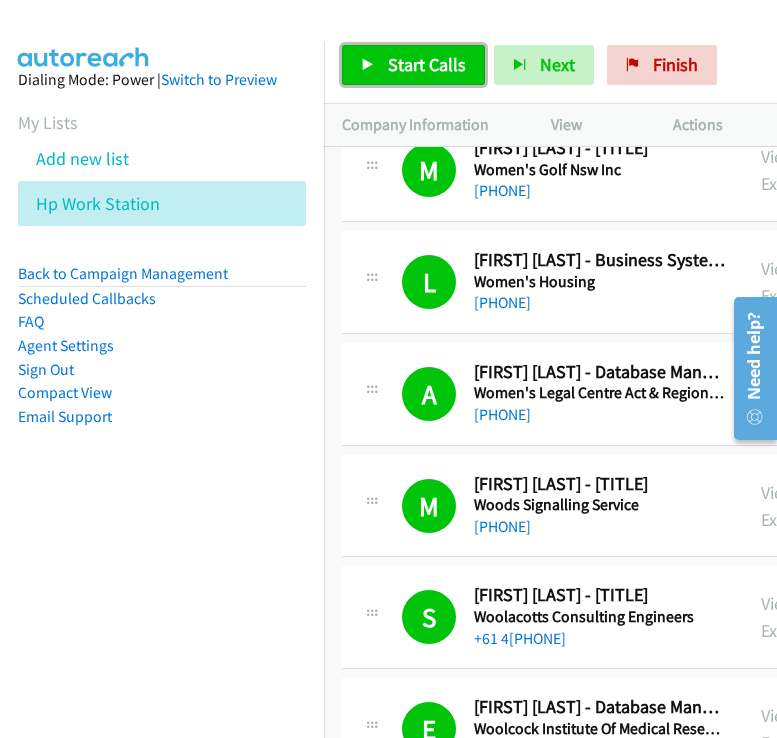 click at bounding box center (368, 66) 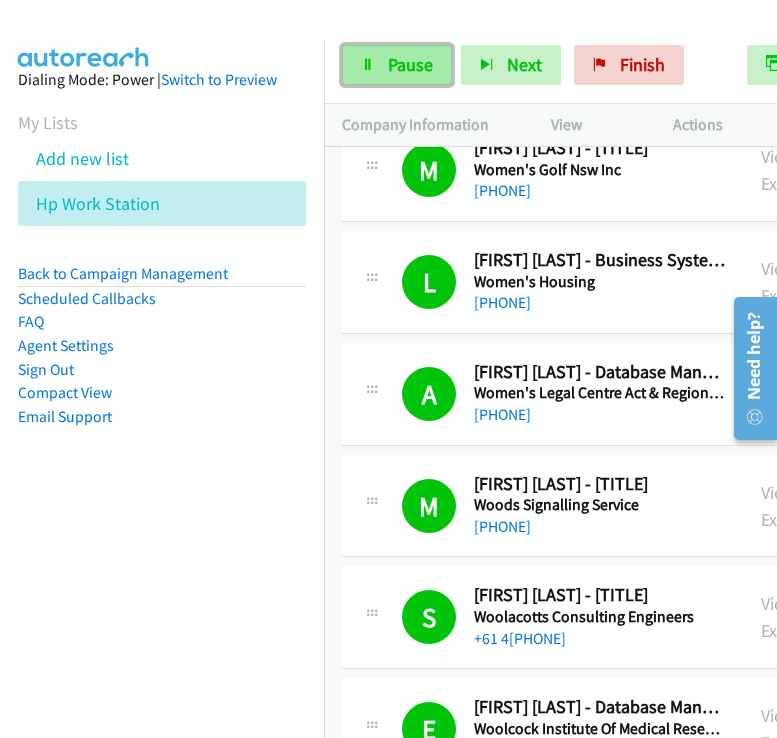 click on "Pause" at bounding box center [397, 65] 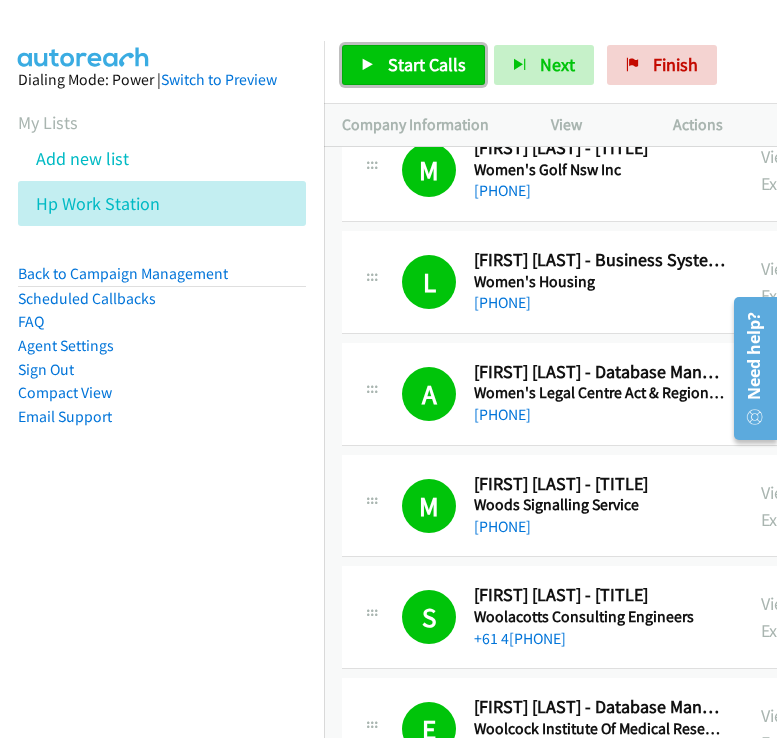 click on "Start Calls" at bounding box center (413, 65) 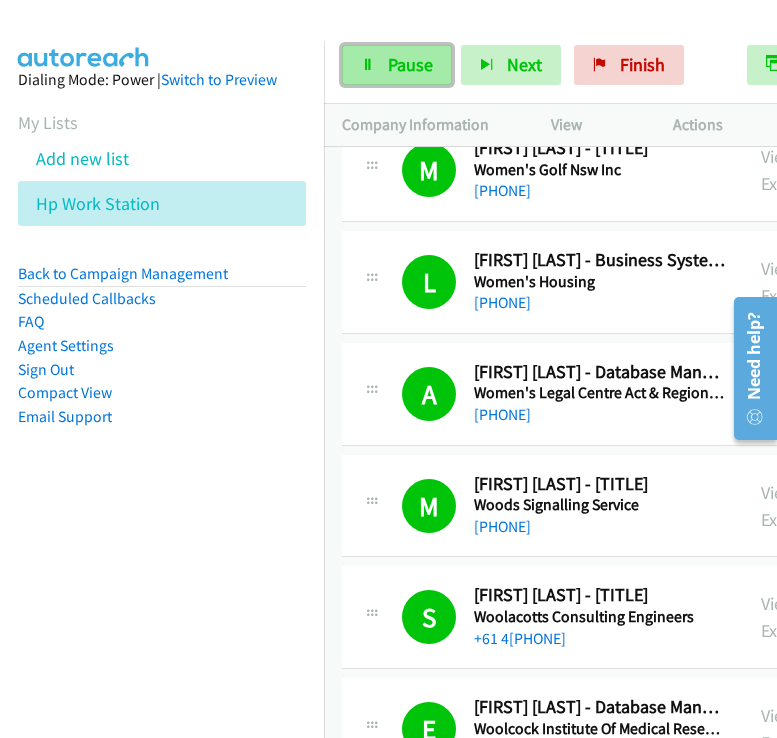 click on "Pause" at bounding box center (397, 65) 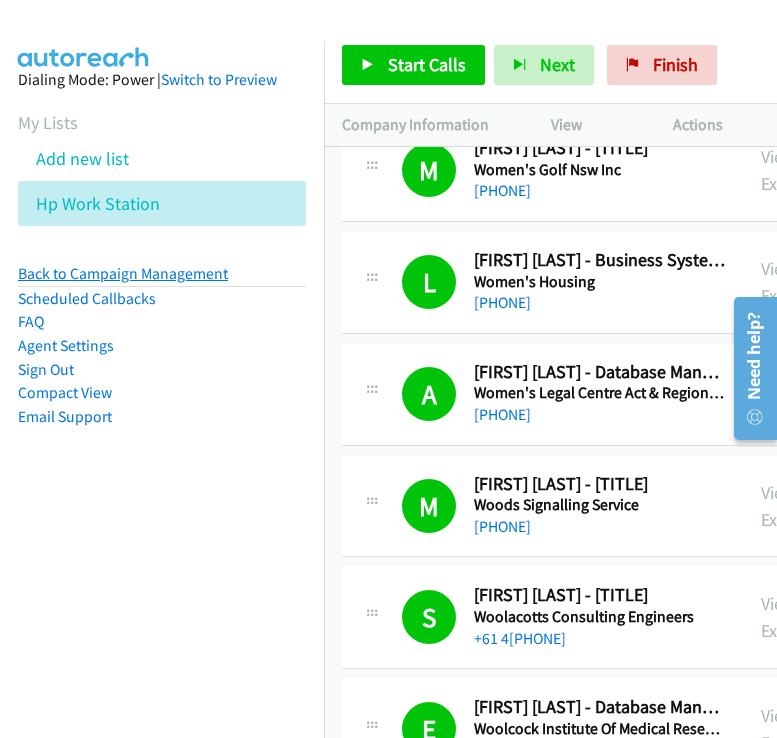 click on "Back to Campaign Management" at bounding box center [123, 273] 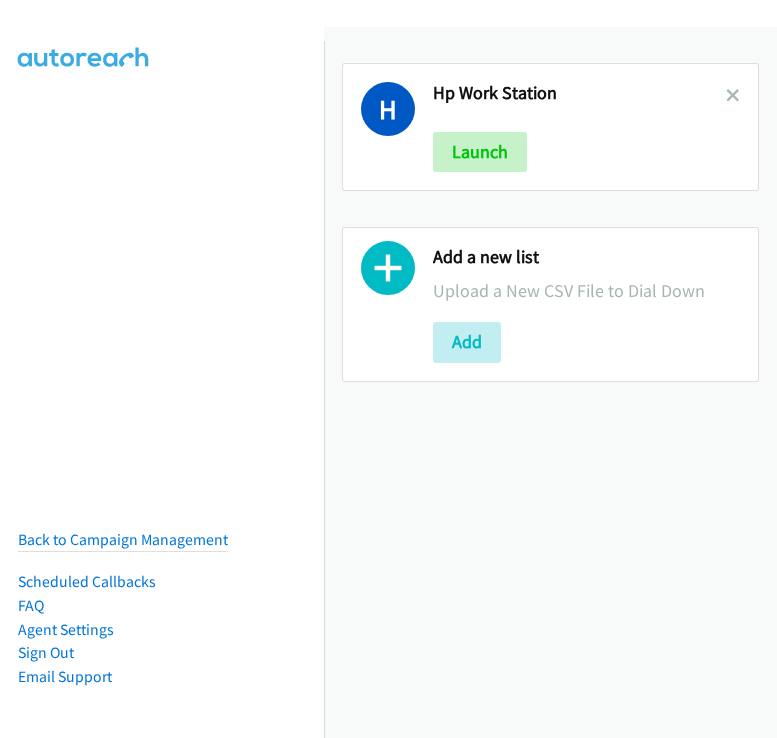 scroll, scrollTop: 0, scrollLeft: 0, axis: both 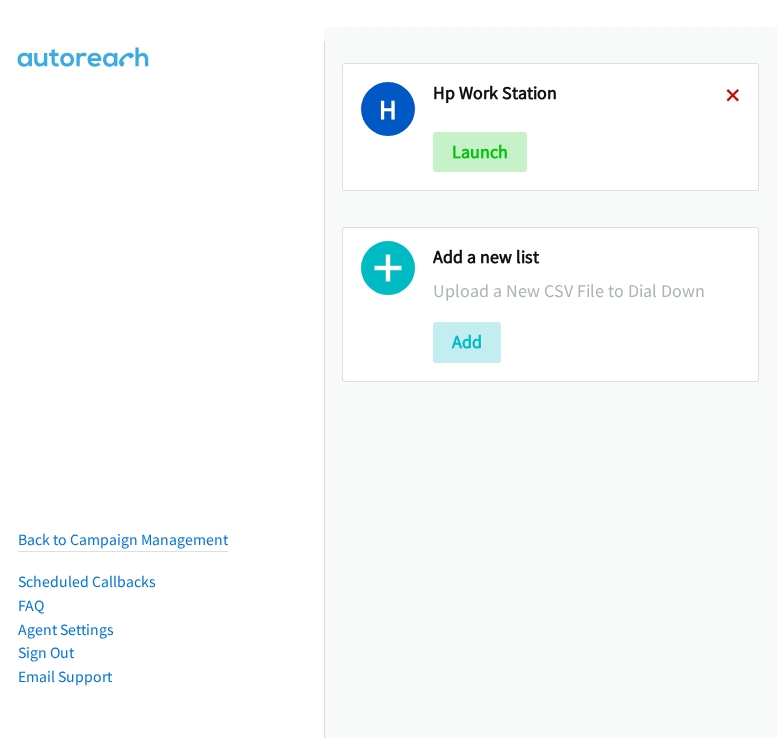 click at bounding box center (733, 97) 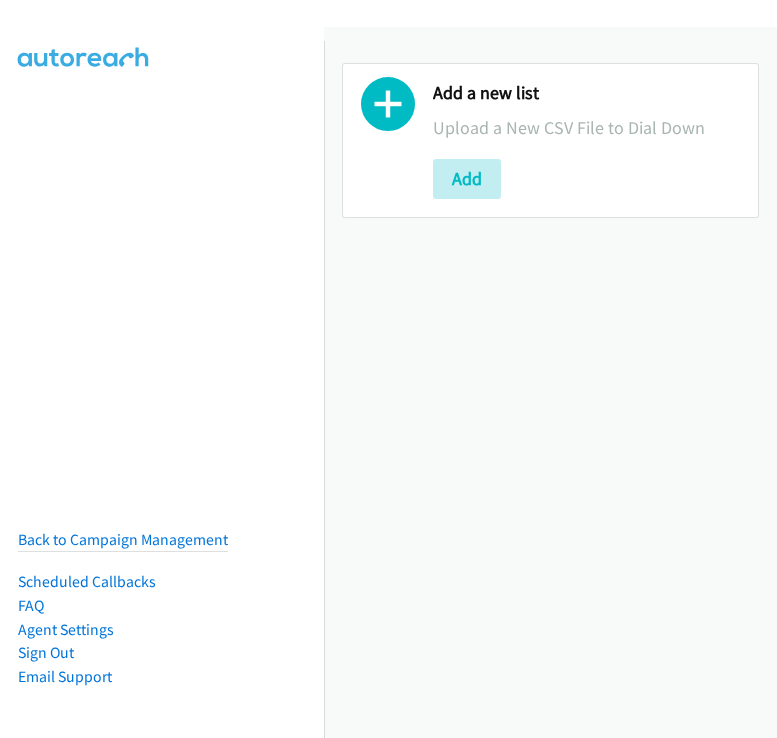 scroll, scrollTop: 0, scrollLeft: 0, axis: both 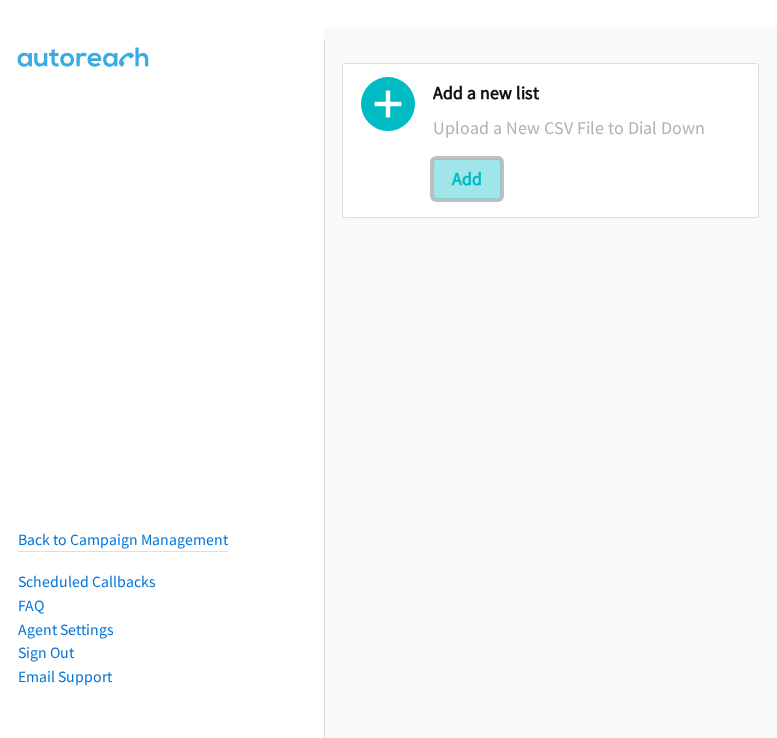 click on "Add" at bounding box center [467, 179] 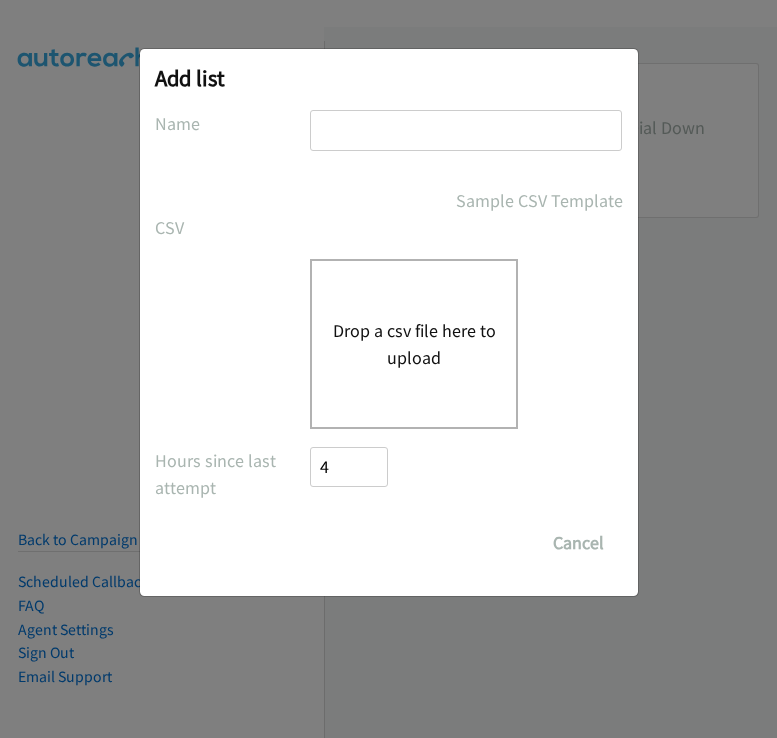 click at bounding box center (466, 130) 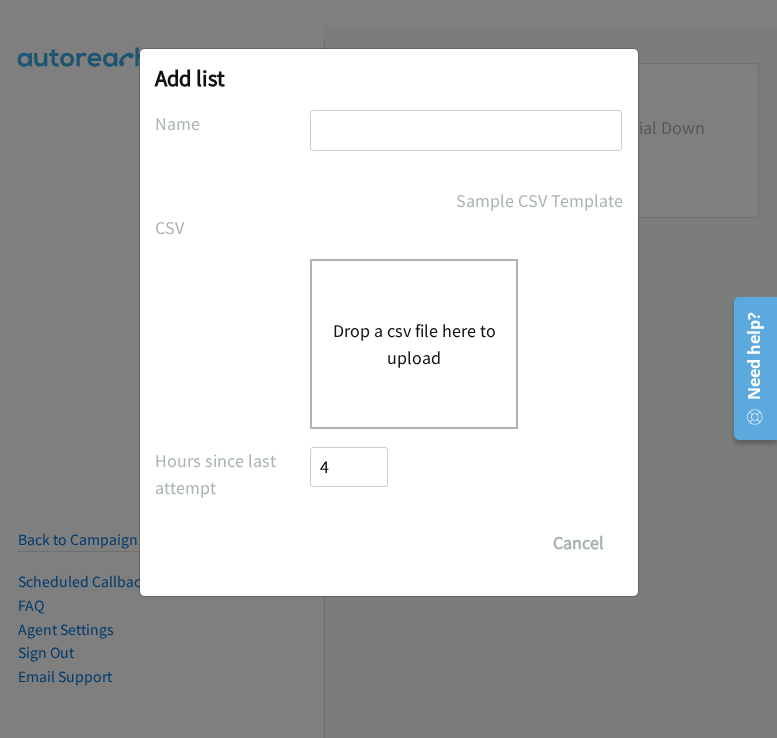 type on "hp work station" 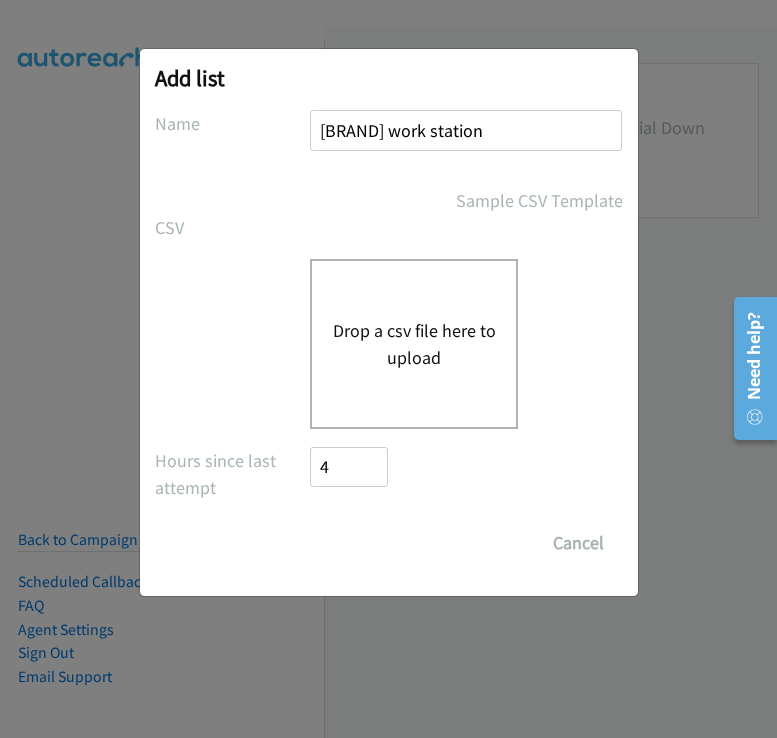 click on "Drop a csv file here to upload" at bounding box center [414, 344] 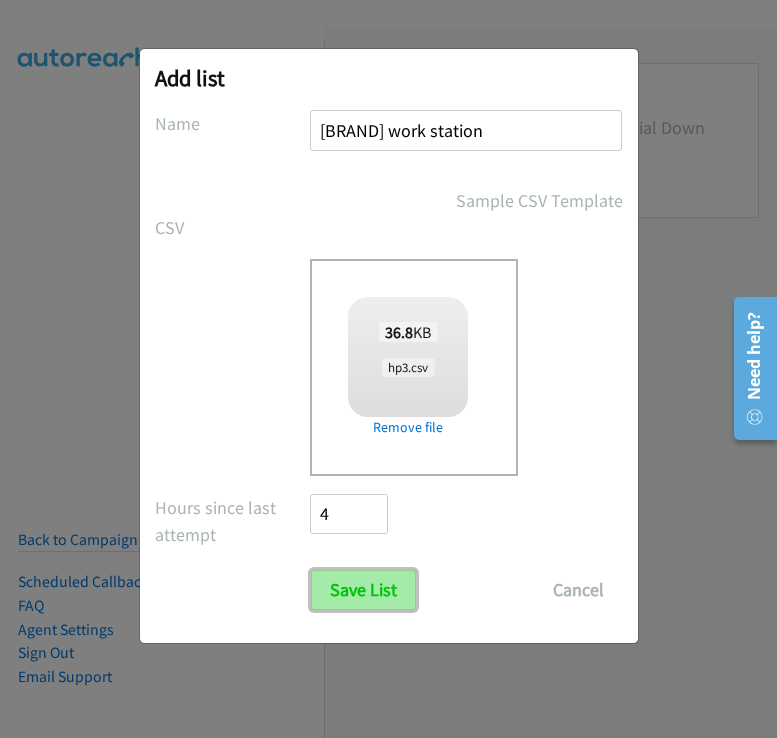 click on "Save List" at bounding box center [363, 590] 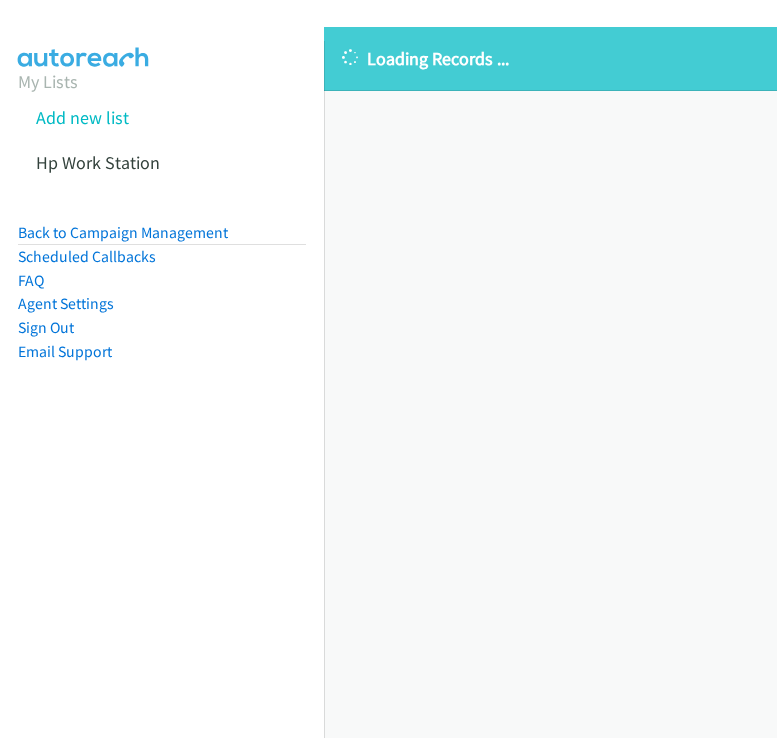 scroll, scrollTop: 0, scrollLeft: 0, axis: both 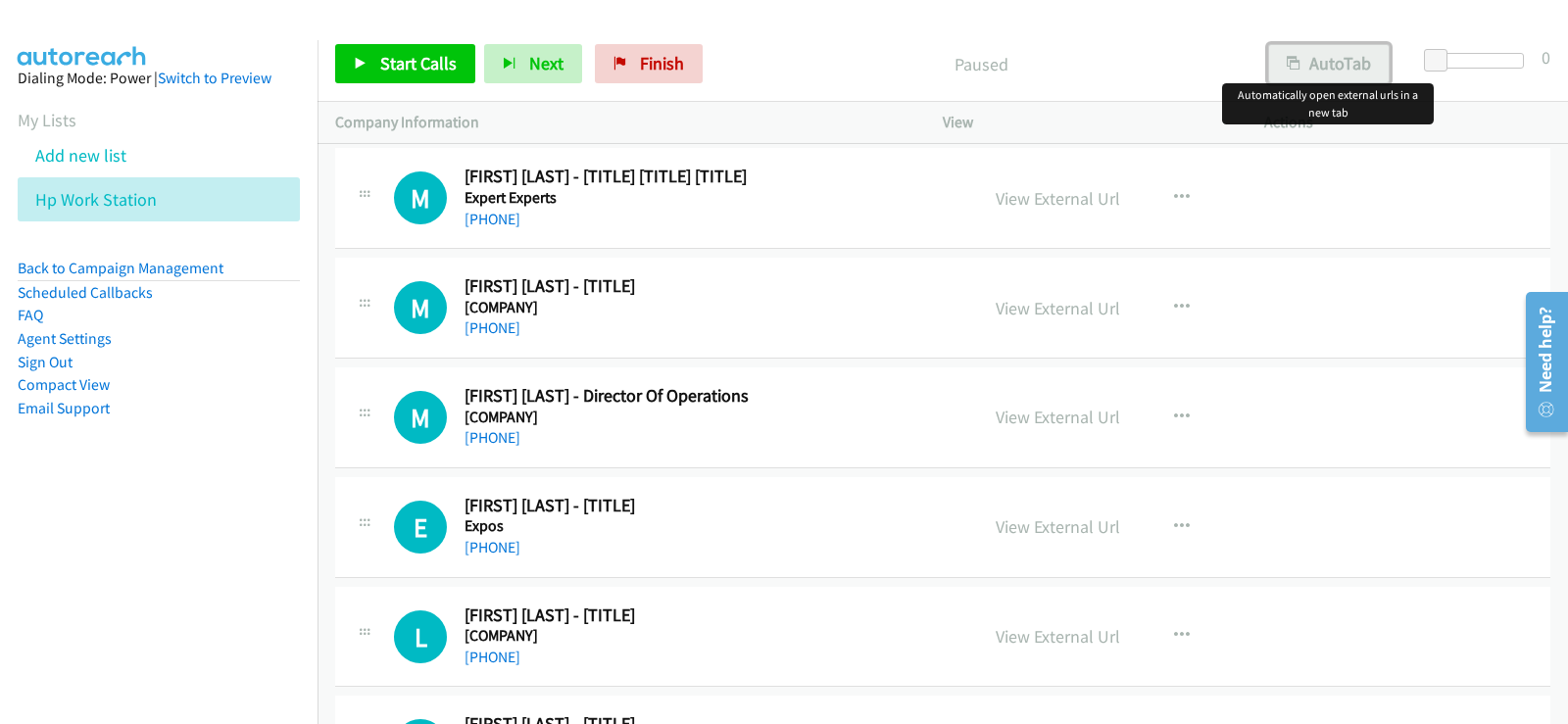 click on "AutoTab" at bounding box center (1329, 64) 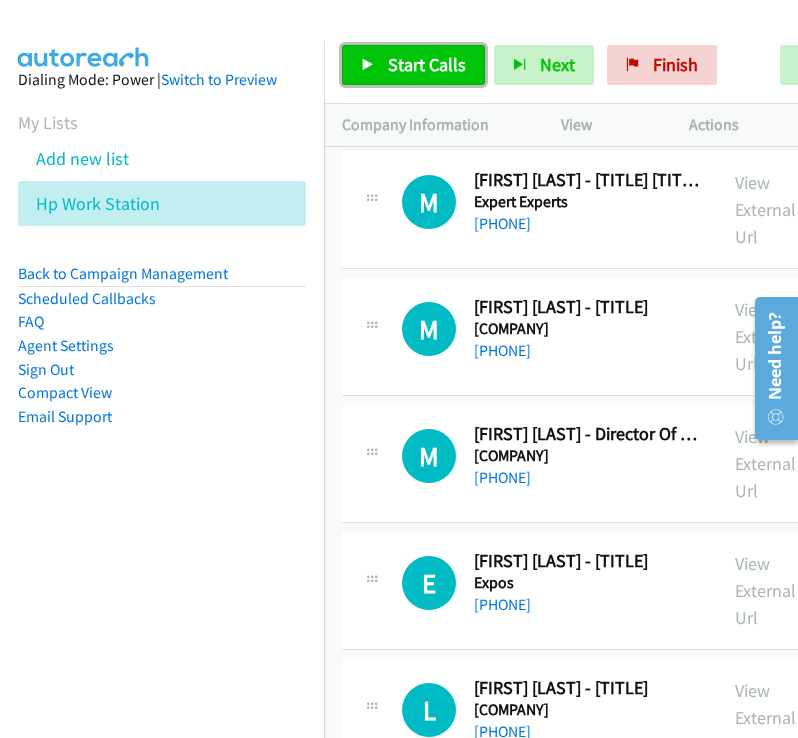 click on "Start Calls" at bounding box center (427, 64) 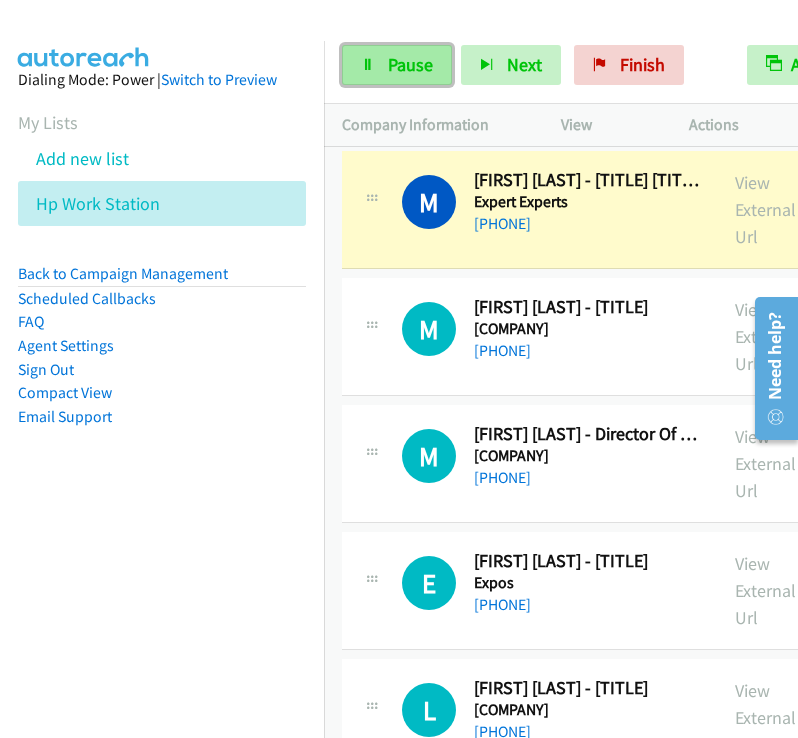 click on "Pause" at bounding box center [410, 64] 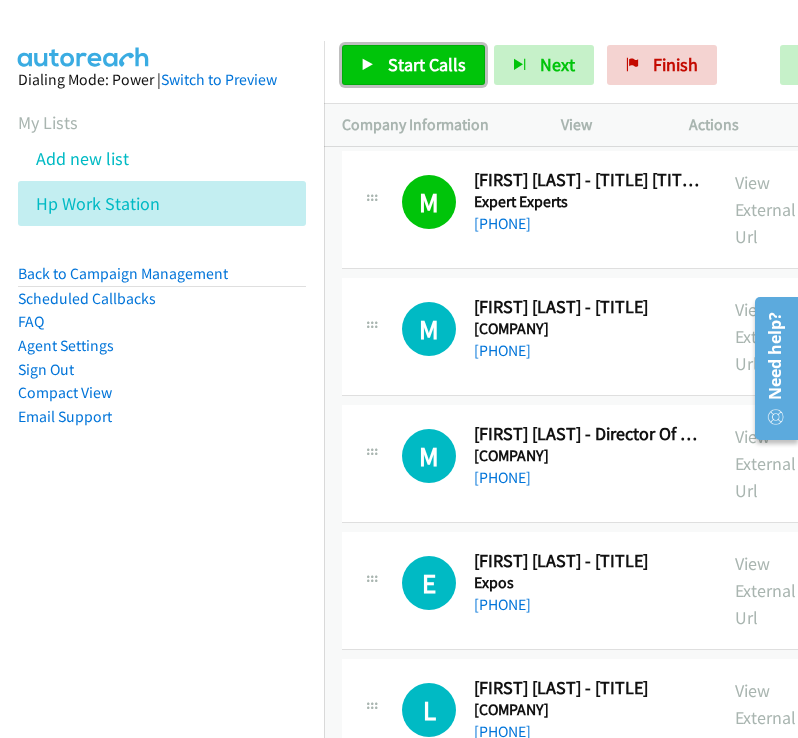 click on "Start Calls" at bounding box center [413, 65] 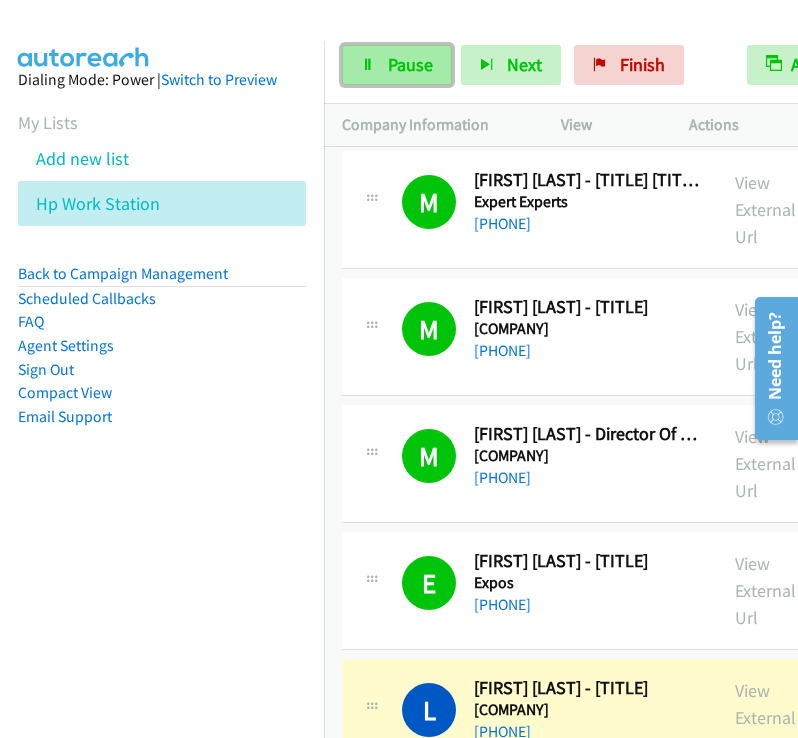 click on "Pause" at bounding box center (410, 64) 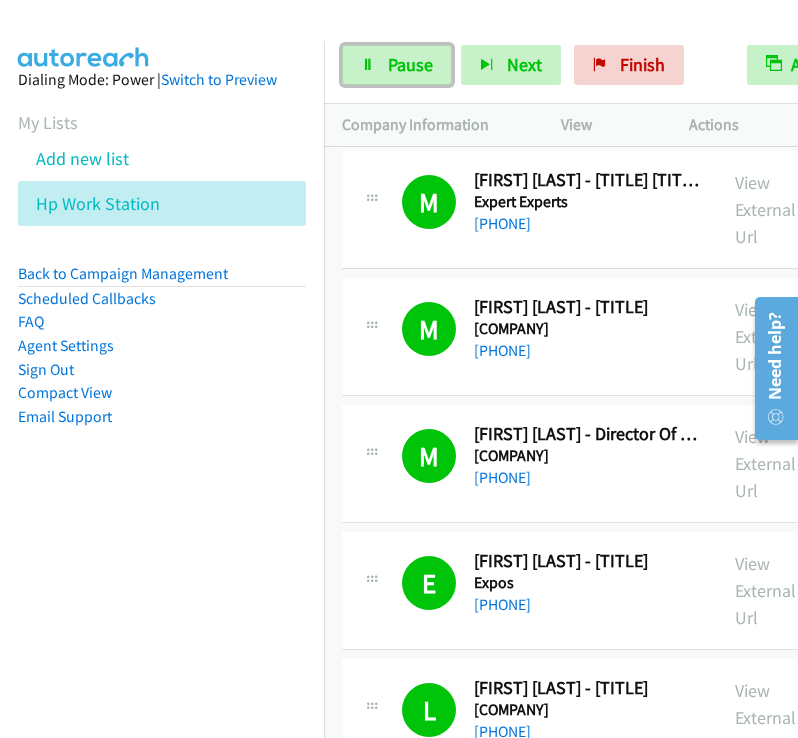 click on "Start Calls
Pause
Next
Finish" at bounding box center [517, 65] 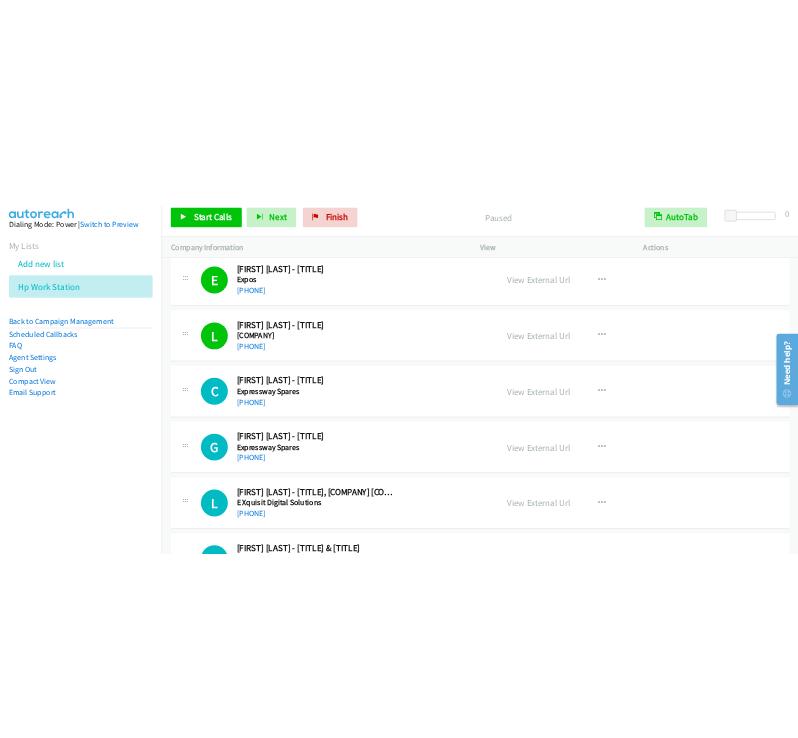 scroll, scrollTop: 400, scrollLeft: 0, axis: vertical 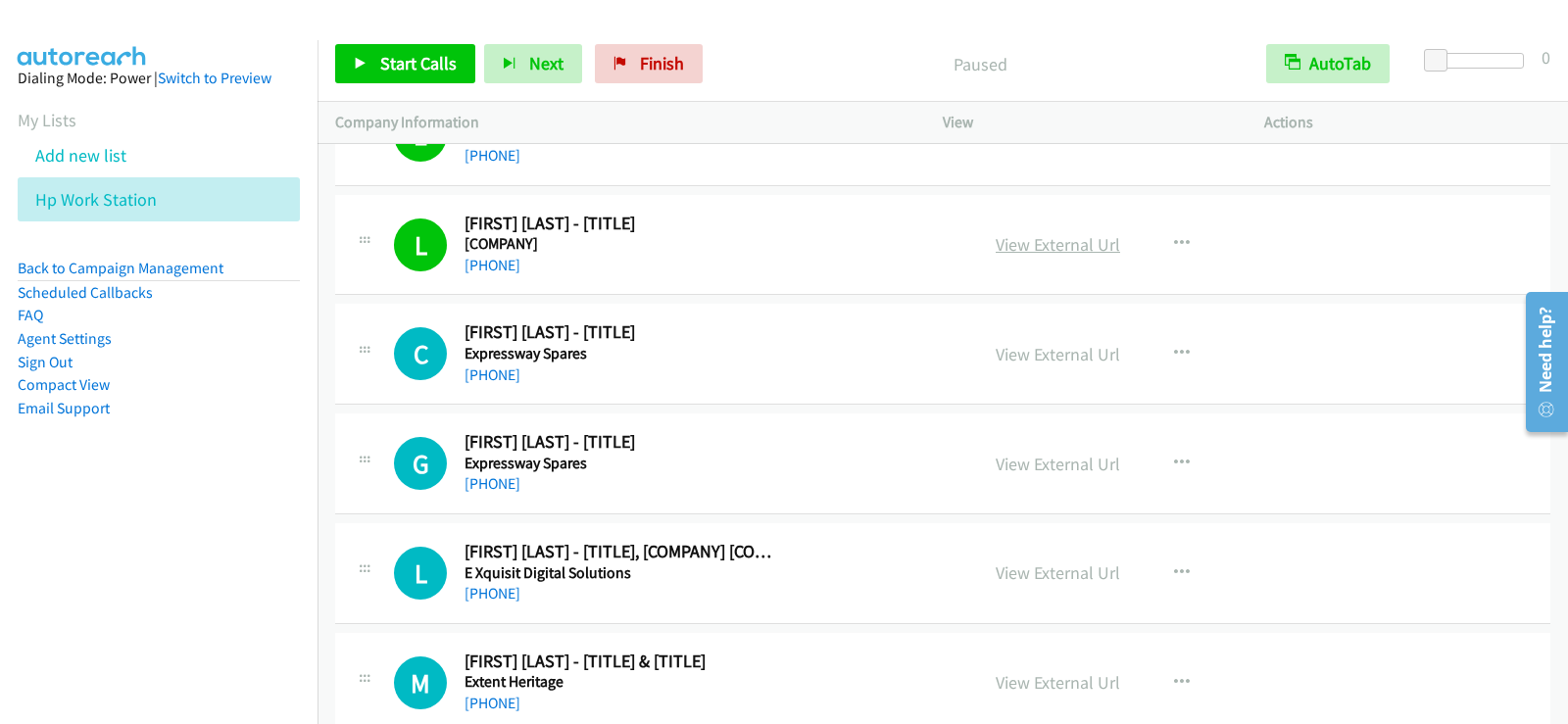 click on "View External Url" at bounding box center [1057, 244] 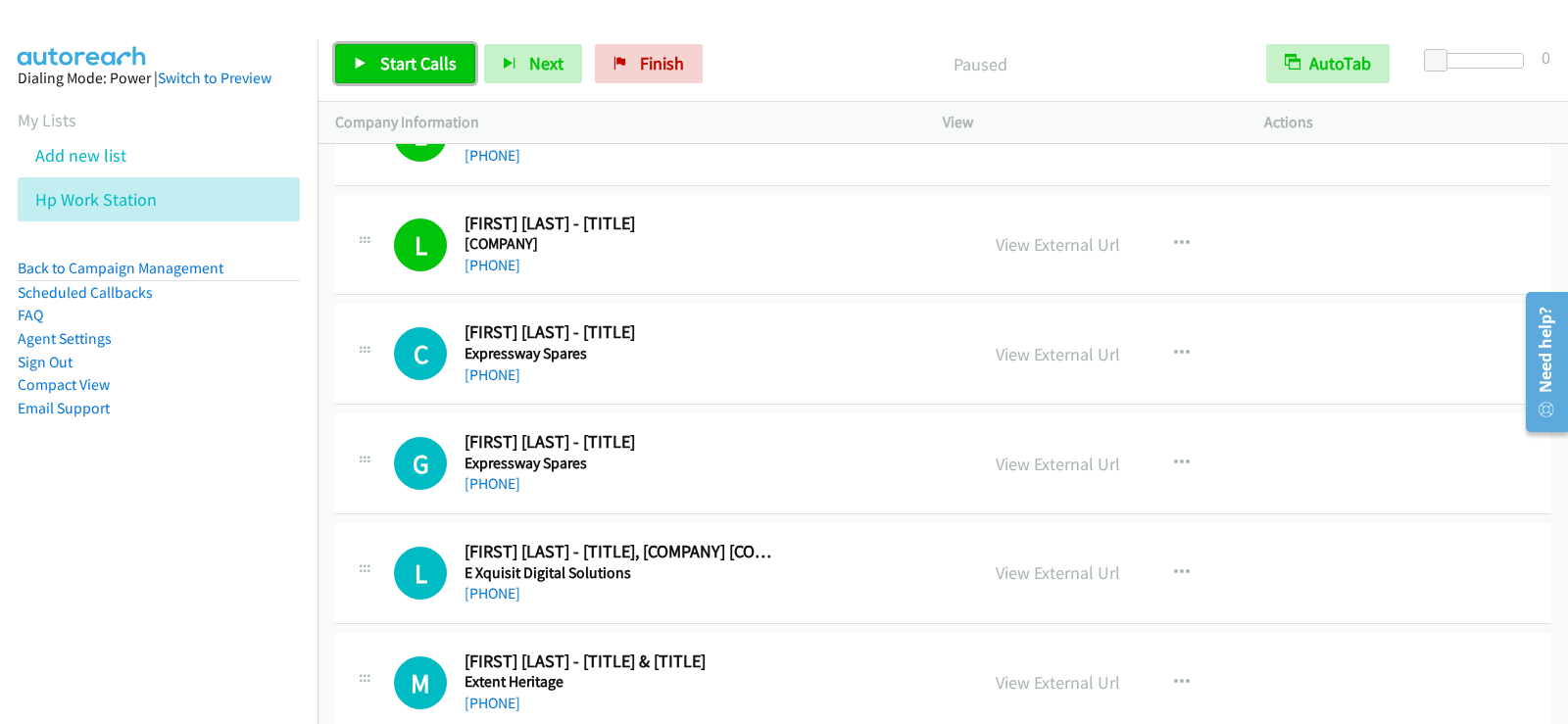 click on "Start Calls" at bounding box center [418, 63] 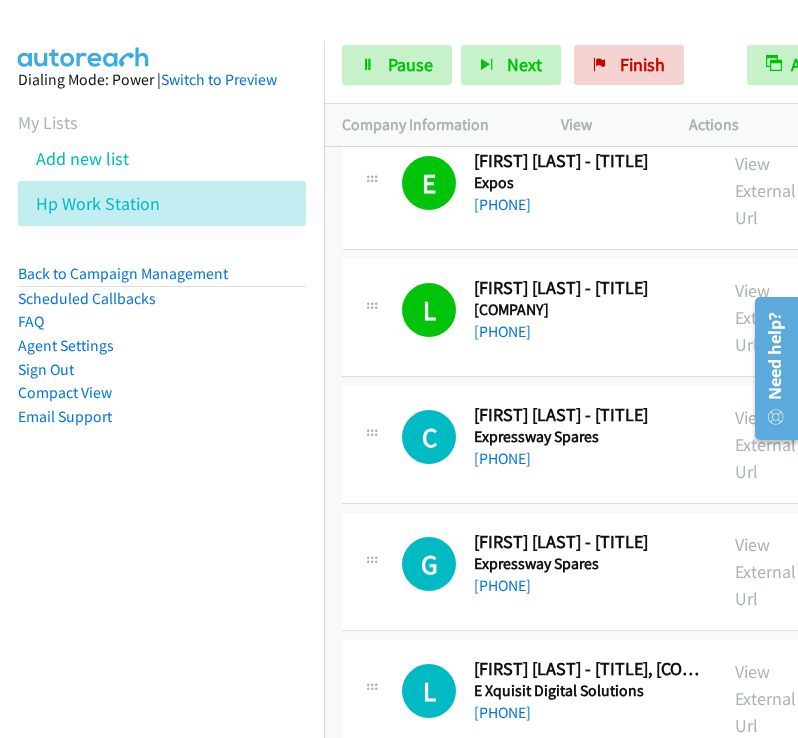 scroll, scrollTop: 446, scrollLeft: 0, axis: vertical 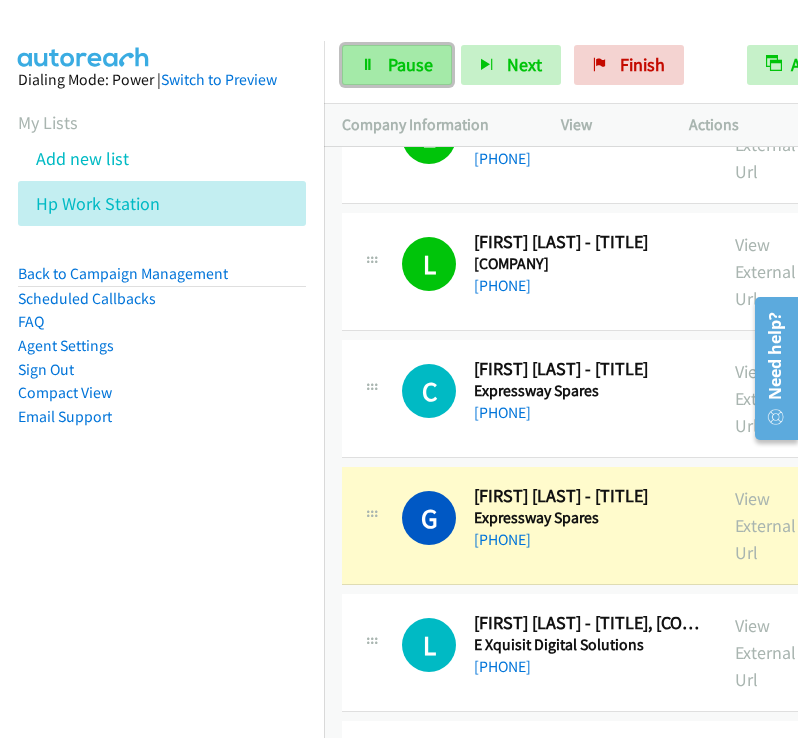 click on "Pause" at bounding box center [410, 64] 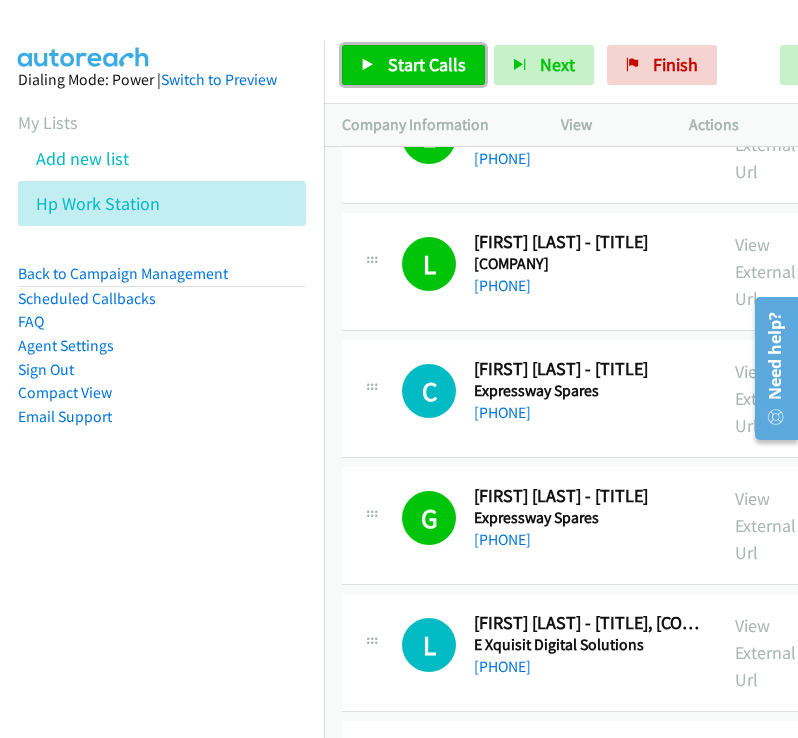 click on "Start Calls" at bounding box center [413, 65] 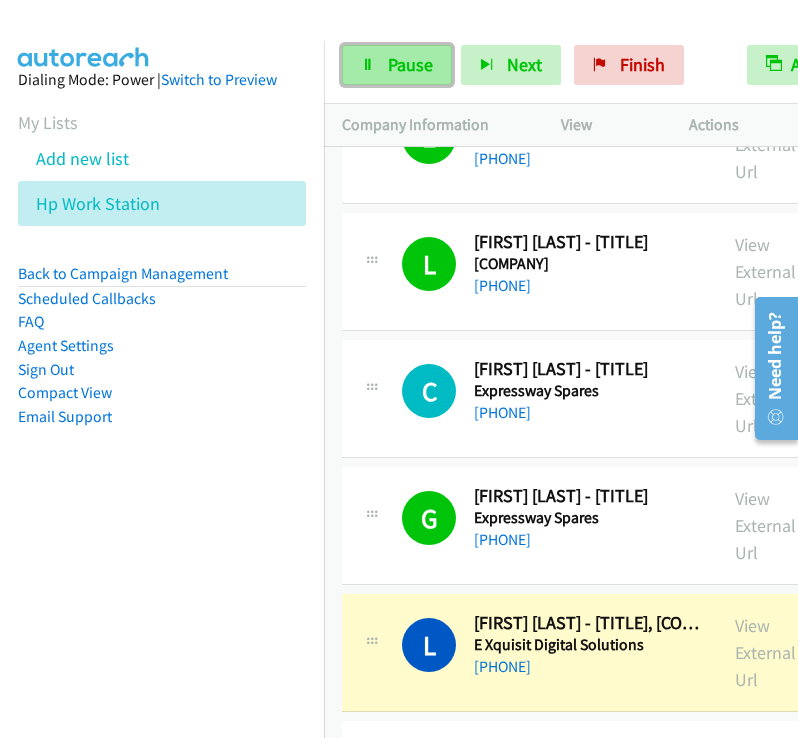 click on "Pause" at bounding box center (397, 65) 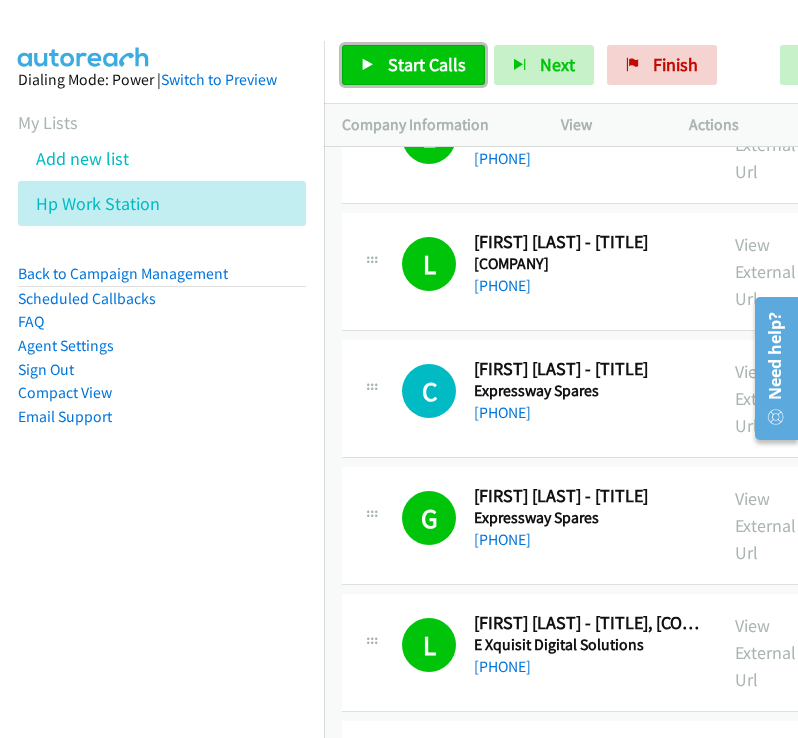 click on "Start Calls" at bounding box center (427, 64) 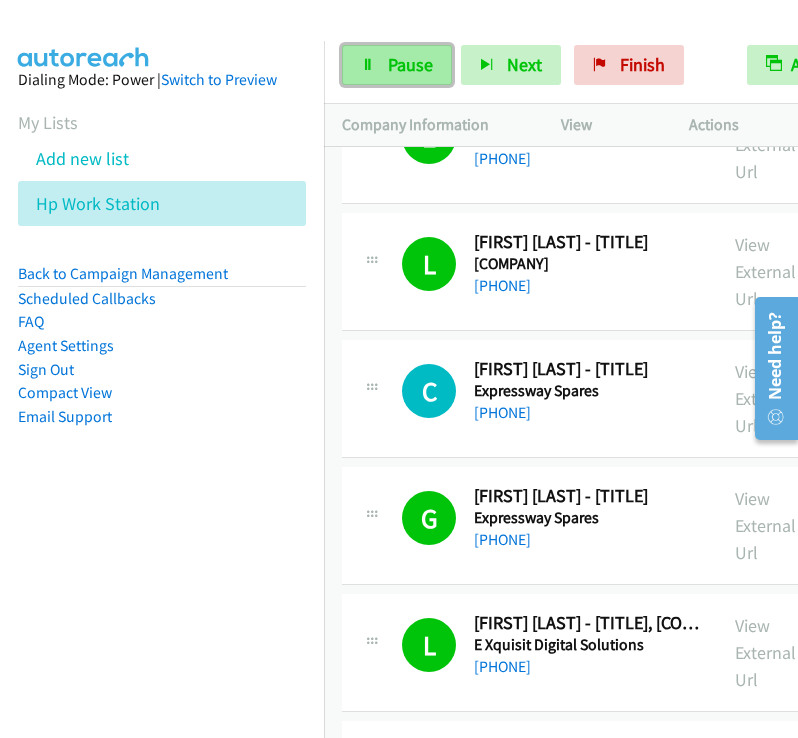 click on "Pause" at bounding box center [397, 65] 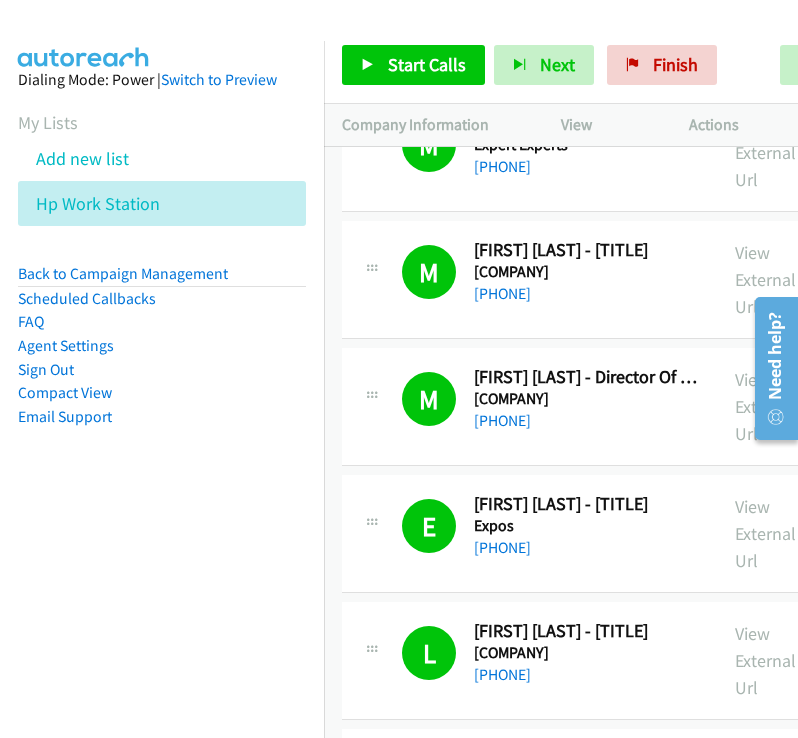 scroll, scrollTop: 46, scrollLeft: 0, axis: vertical 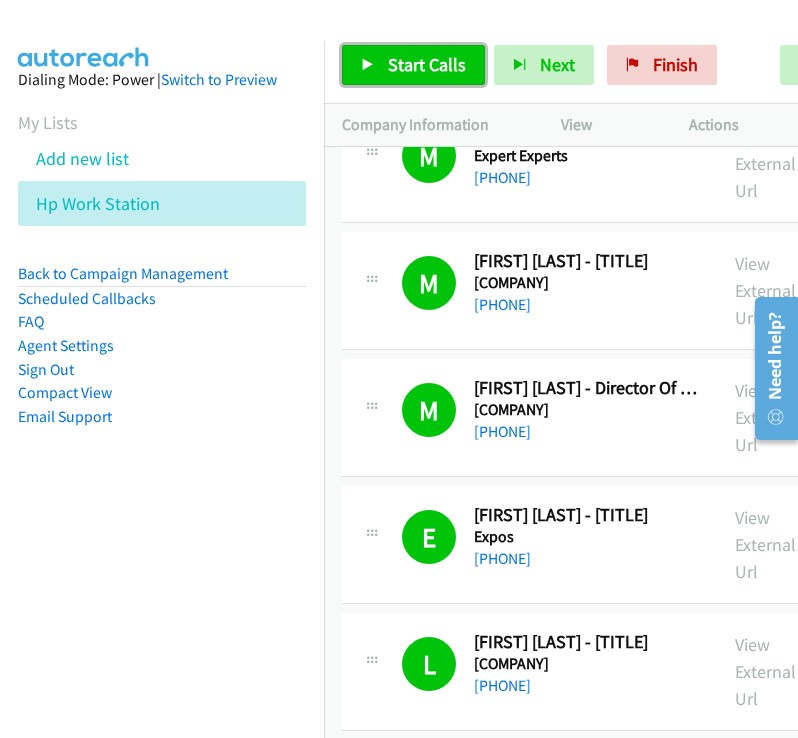 click on "Start Calls" at bounding box center (413, 65) 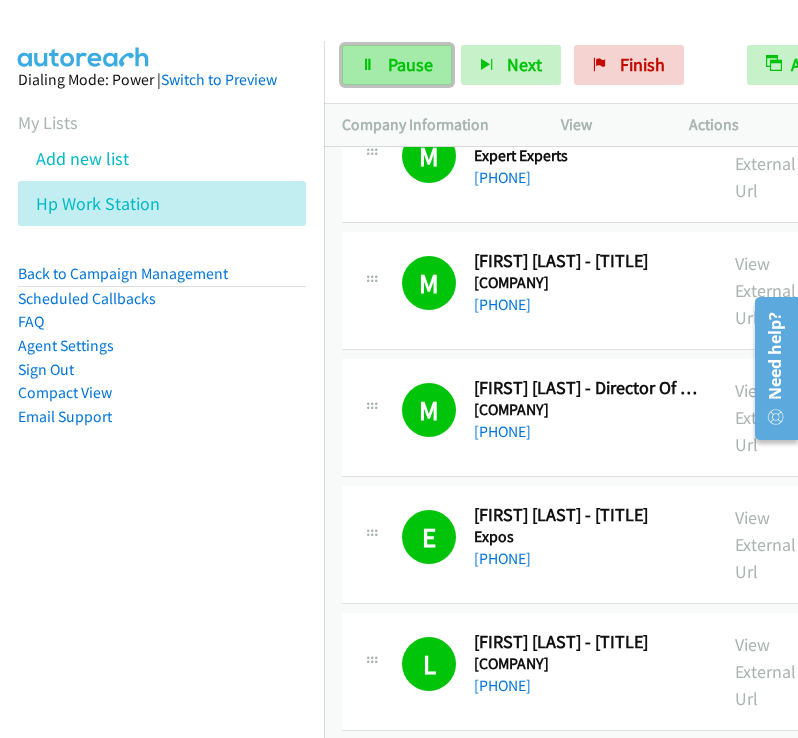click on "Pause" at bounding box center [397, 65] 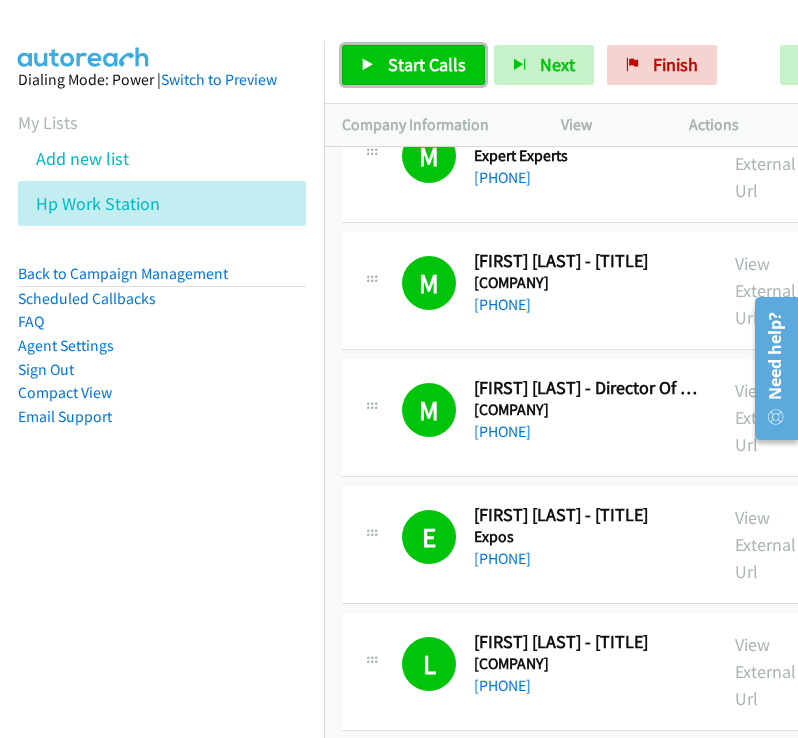 click on "Start Calls" at bounding box center (413, 65) 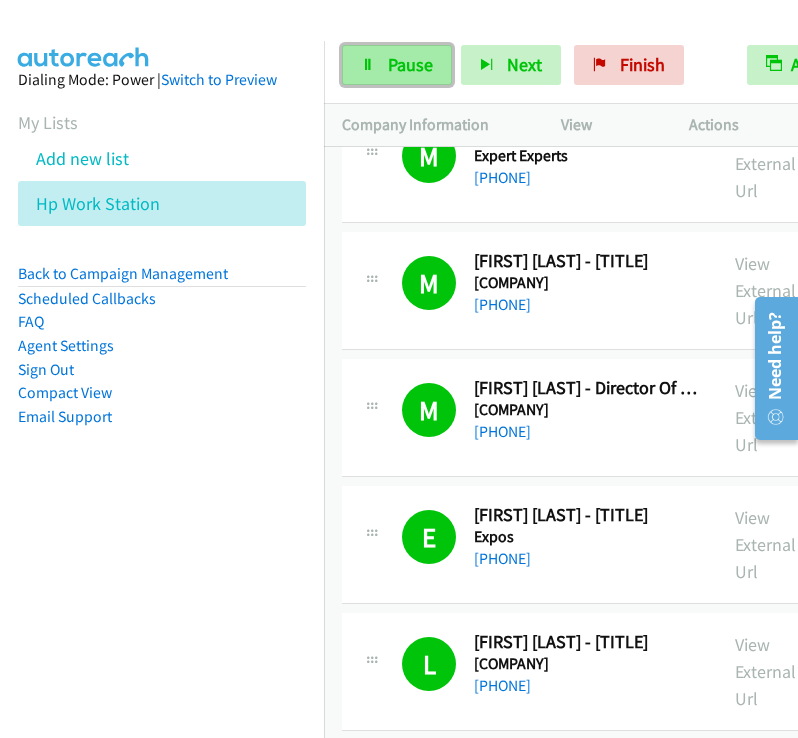 click on "Pause" at bounding box center (397, 65) 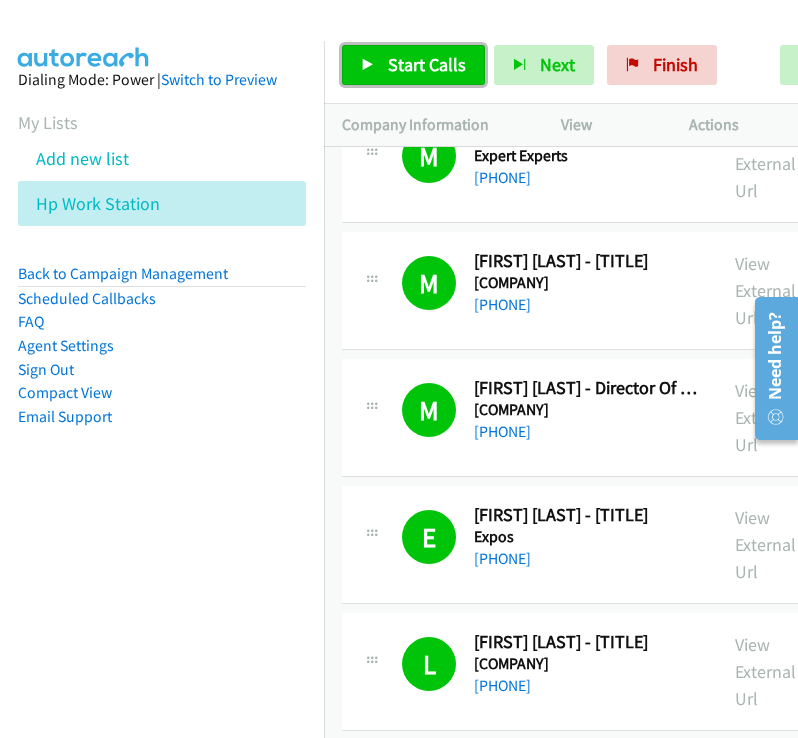 click on "Start Calls" at bounding box center (413, 65) 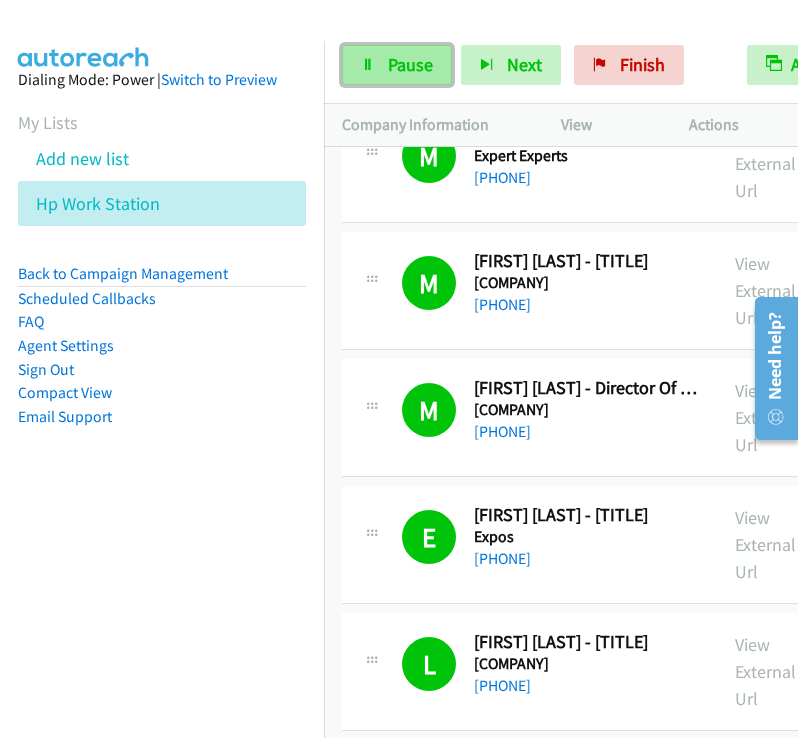 click on "Pause" at bounding box center [410, 64] 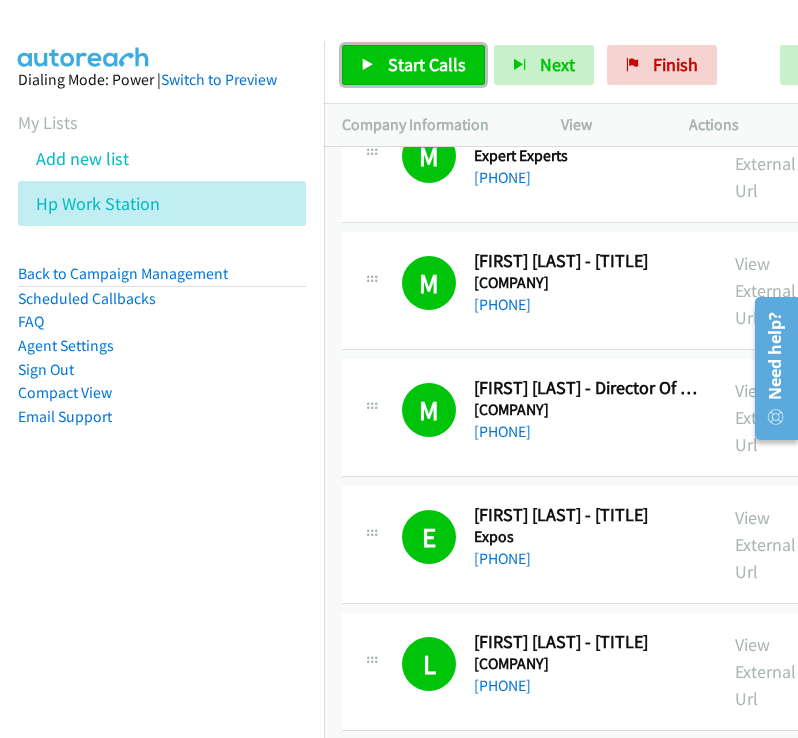 click on "Start Calls" at bounding box center [427, 64] 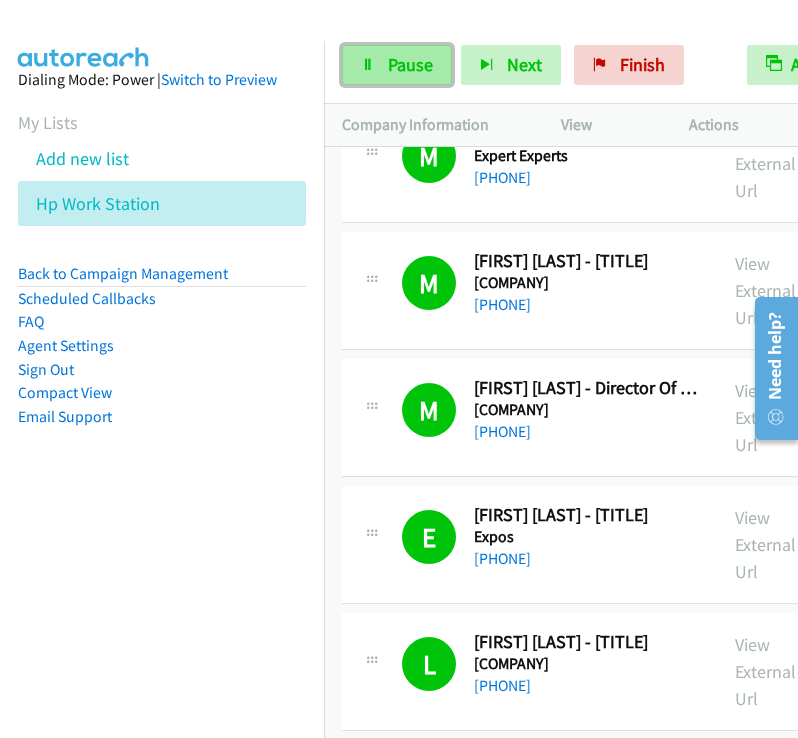 click on "Pause" at bounding box center [410, 64] 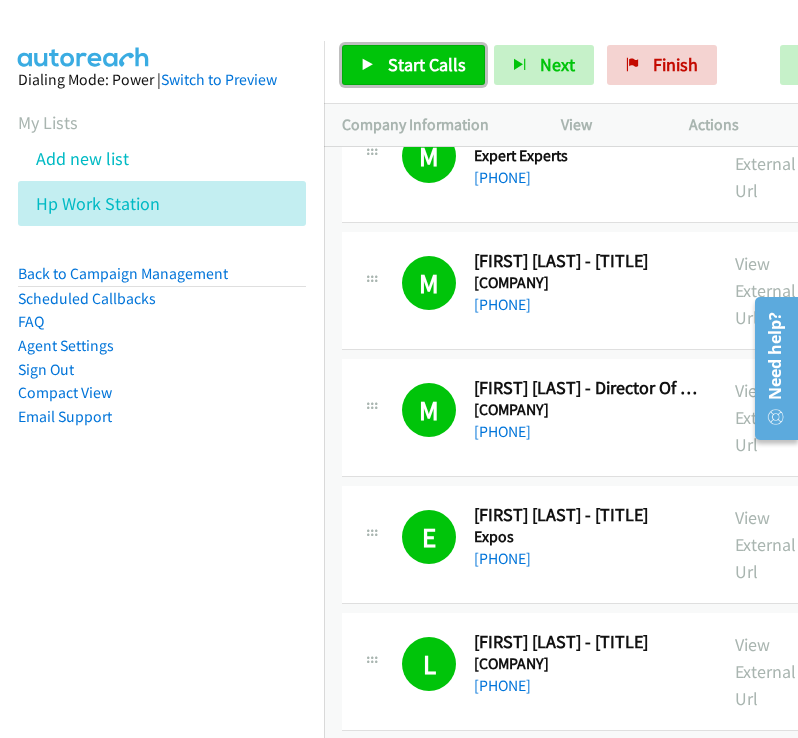 click on "Start Calls" at bounding box center [427, 64] 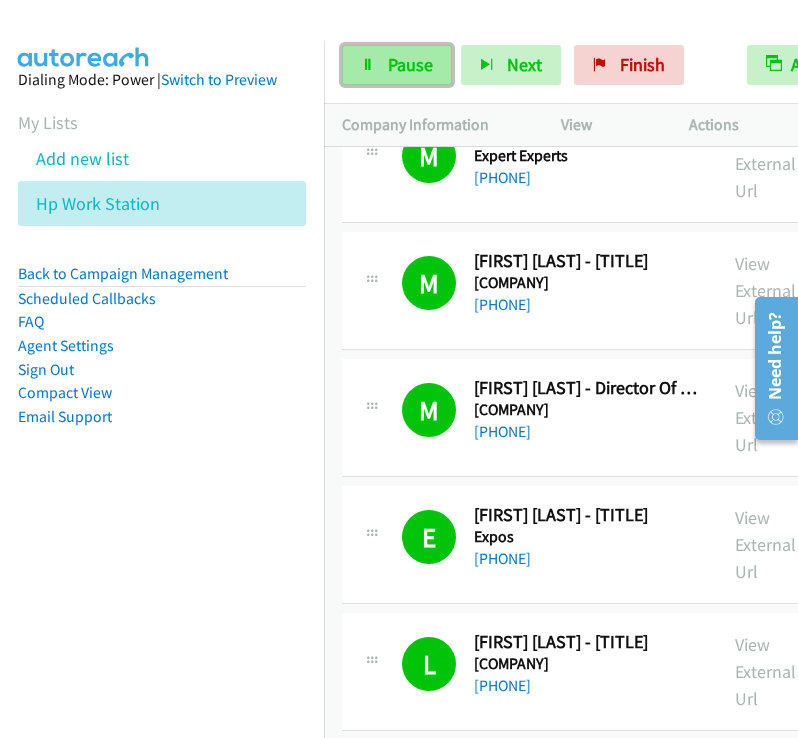 click on "Pause" at bounding box center (397, 65) 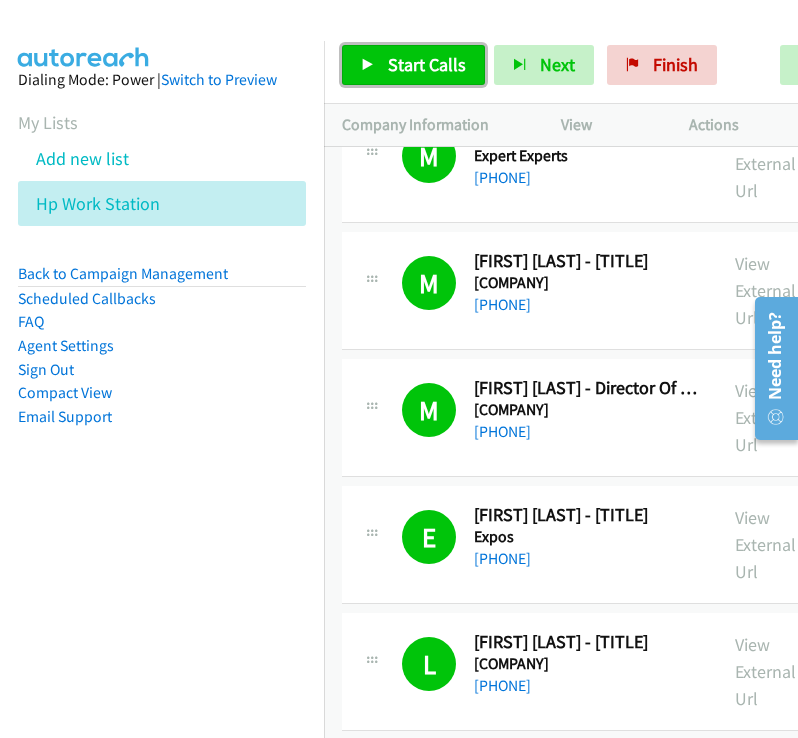 click on "Start Calls" at bounding box center [427, 64] 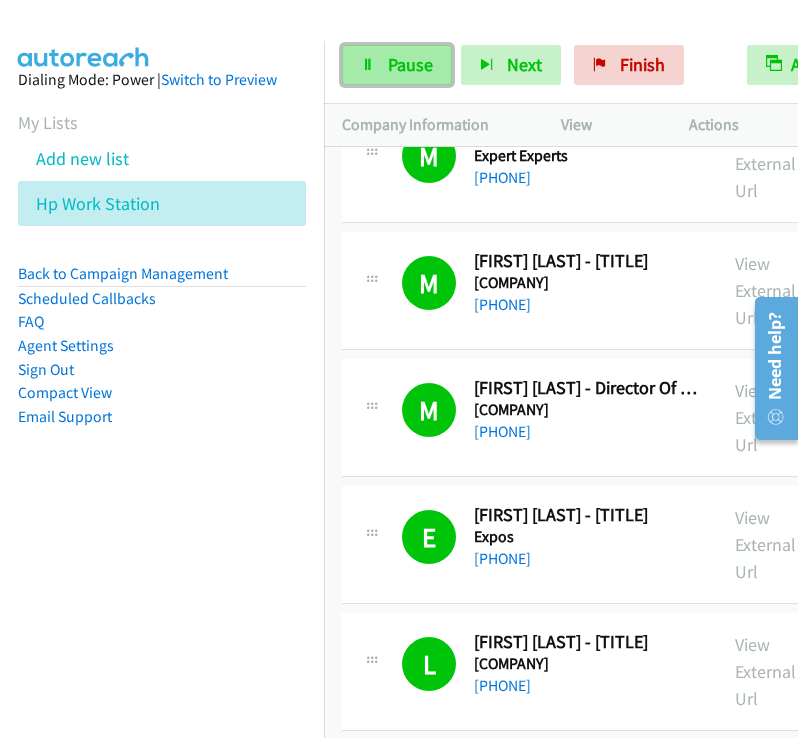 click on "Pause" at bounding box center [410, 64] 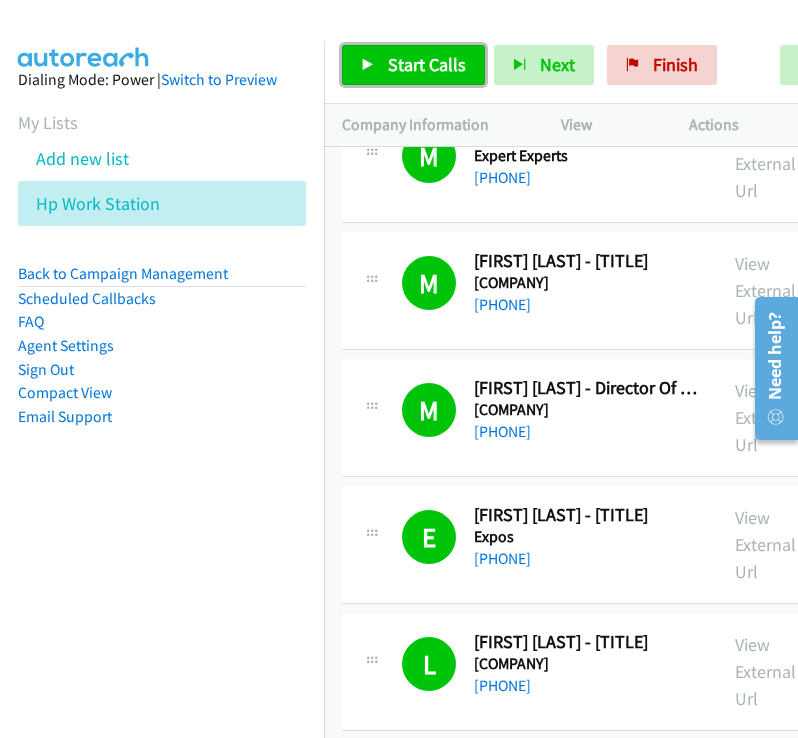 click on "Start Calls" at bounding box center (427, 64) 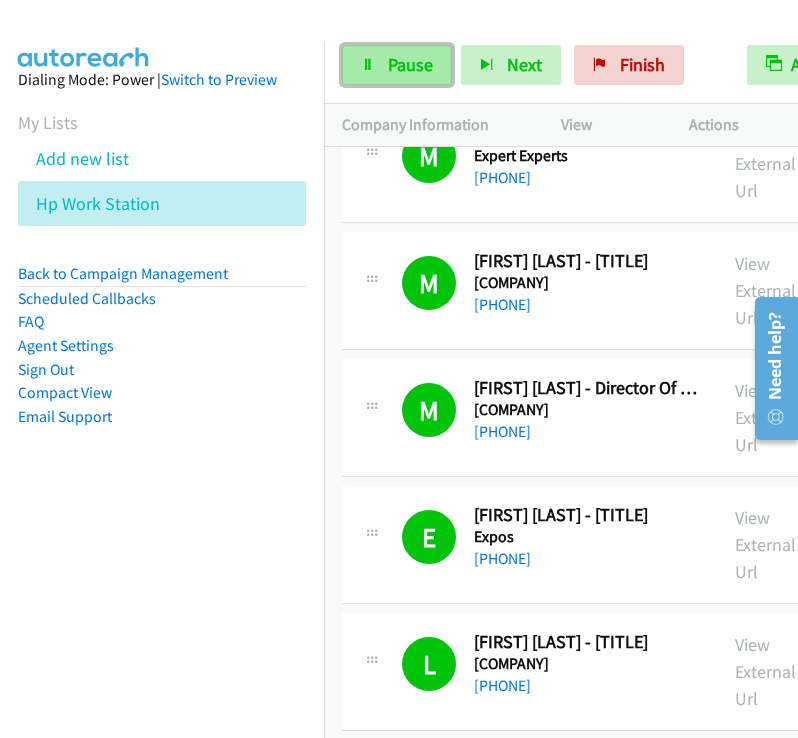 click on "Pause" at bounding box center [397, 65] 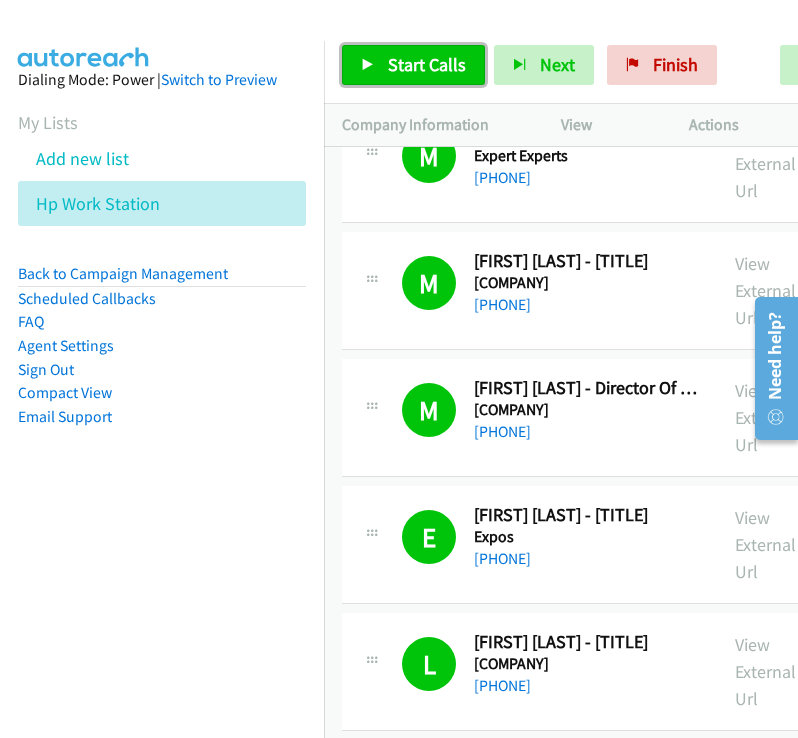click on "Start Calls" at bounding box center (413, 65) 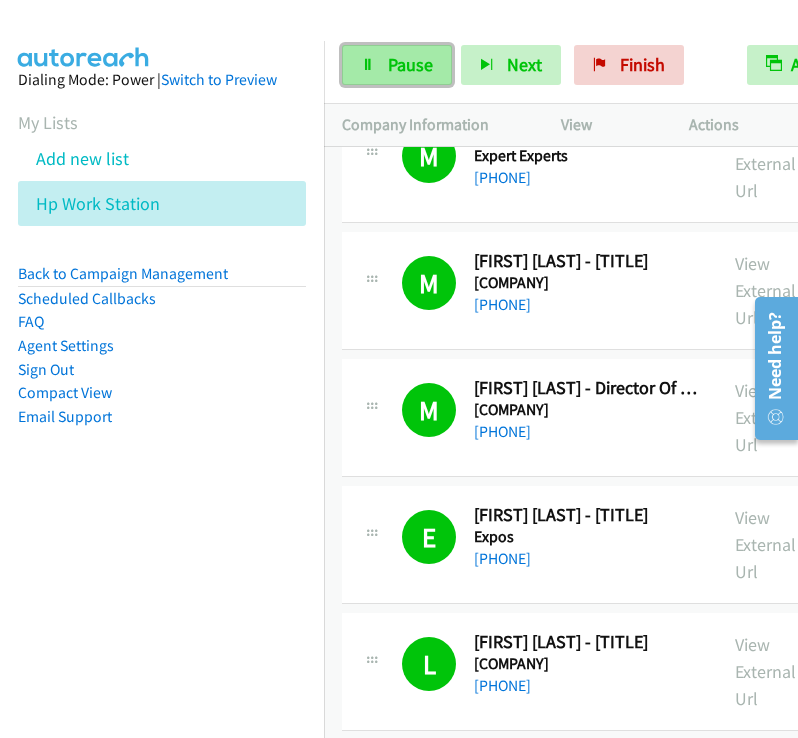 click on "Pause" at bounding box center [410, 64] 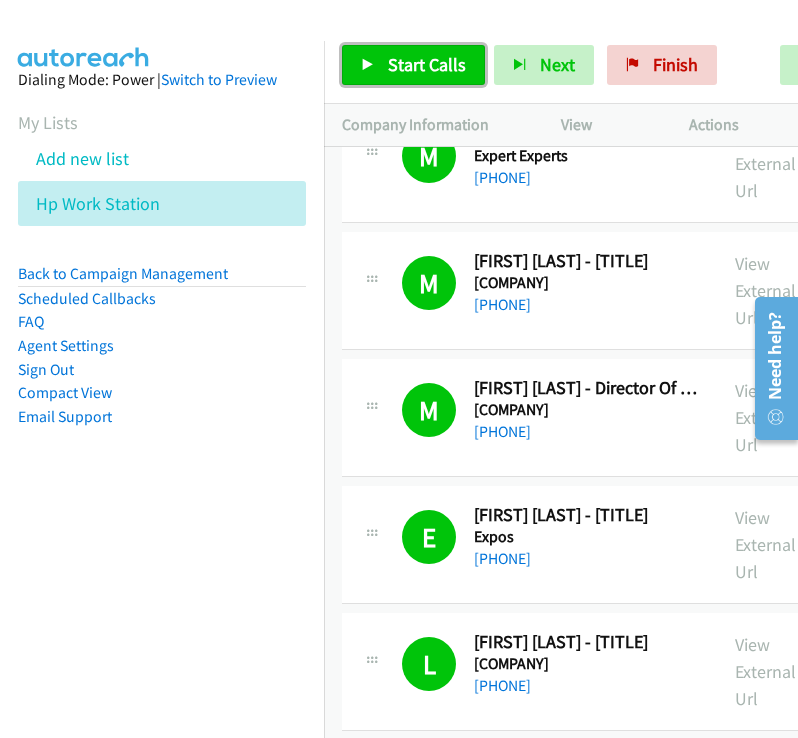 click on "Start Calls" at bounding box center [413, 65] 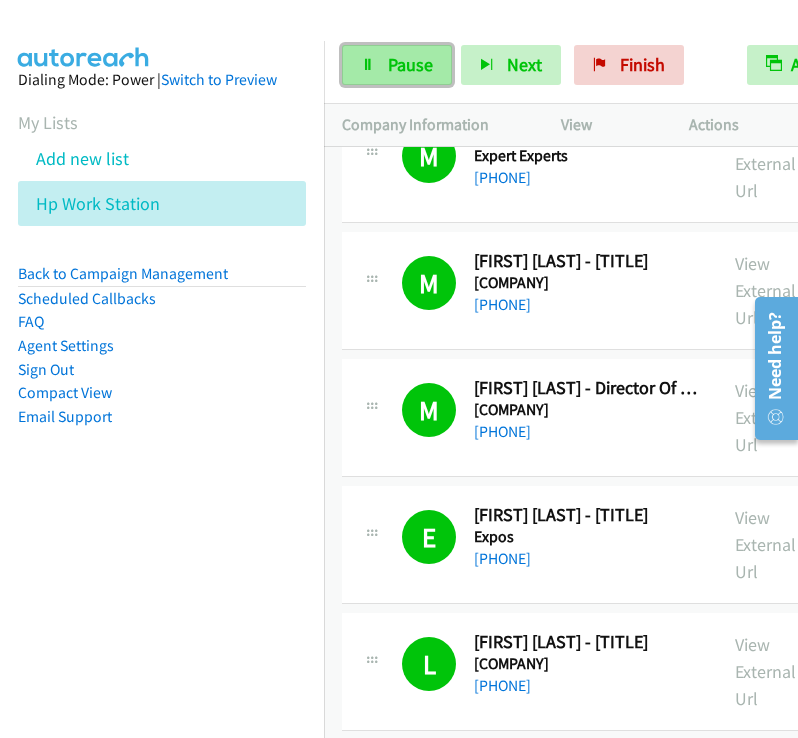click on "Pause" at bounding box center [397, 65] 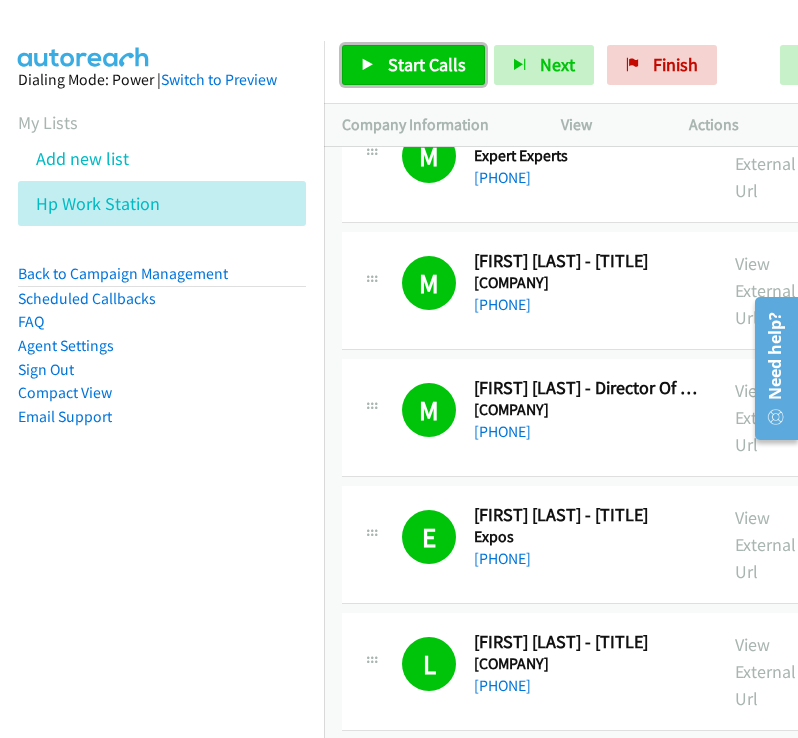 click on "Start Calls" at bounding box center [427, 64] 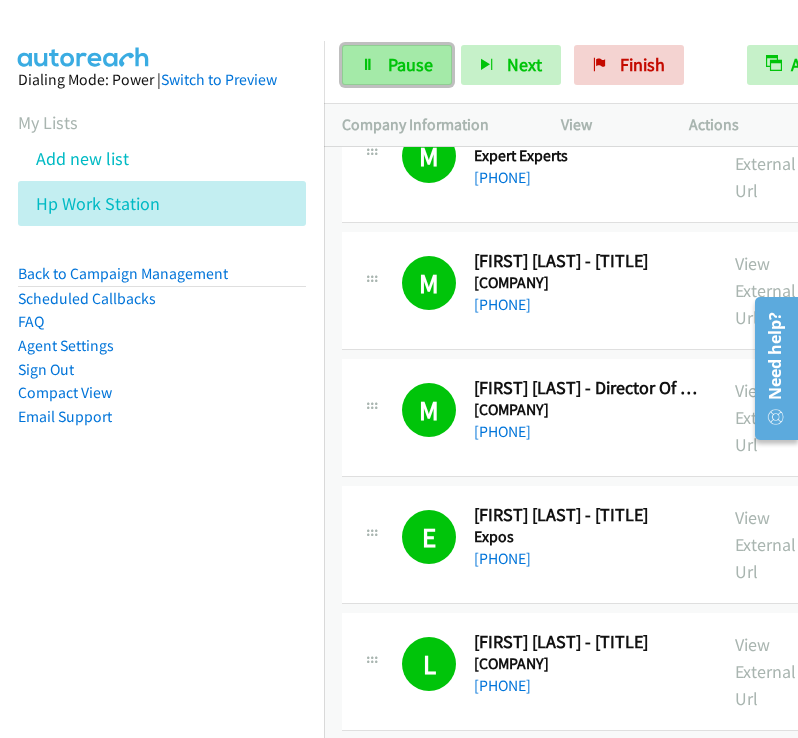 click on "Pause" at bounding box center [397, 65] 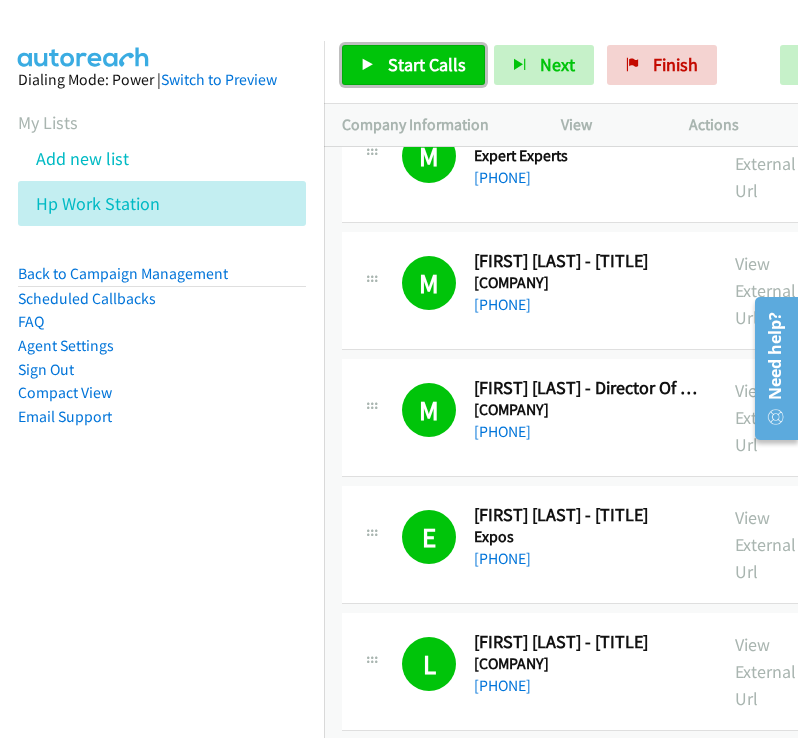 click on "Start Calls" at bounding box center [427, 64] 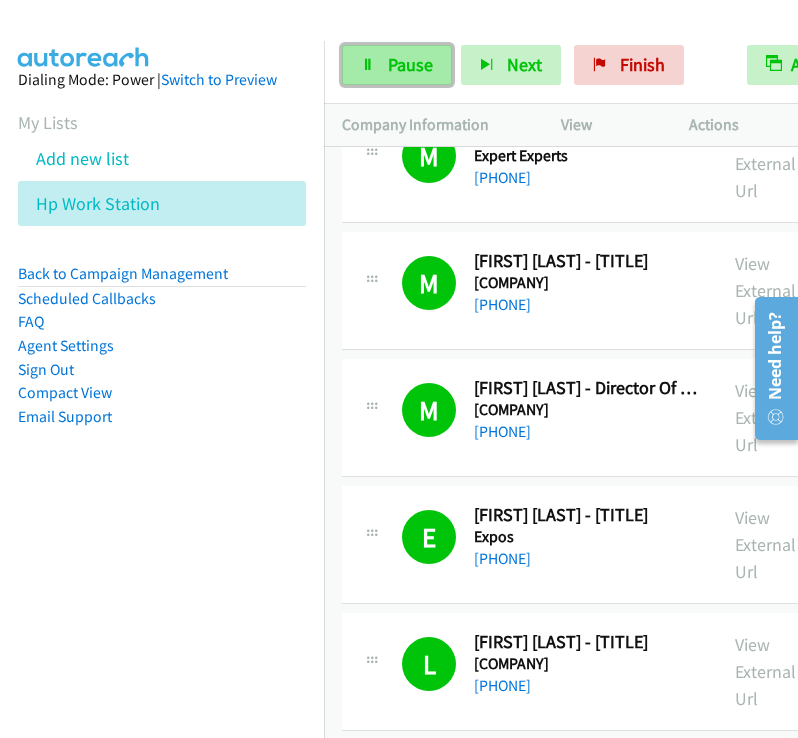 click at bounding box center [368, 66] 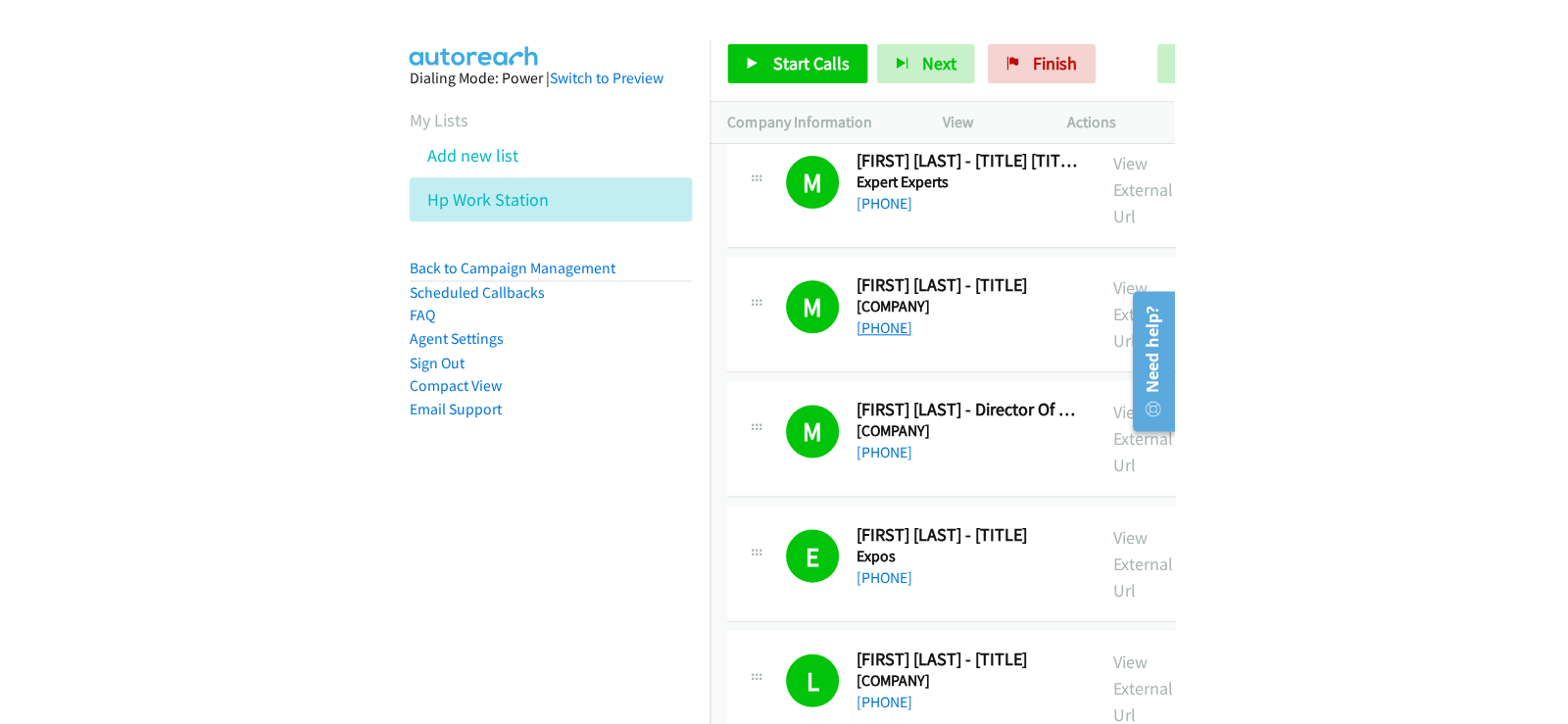 scroll, scrollTop: 0, scrollLeft: 0, axis: both 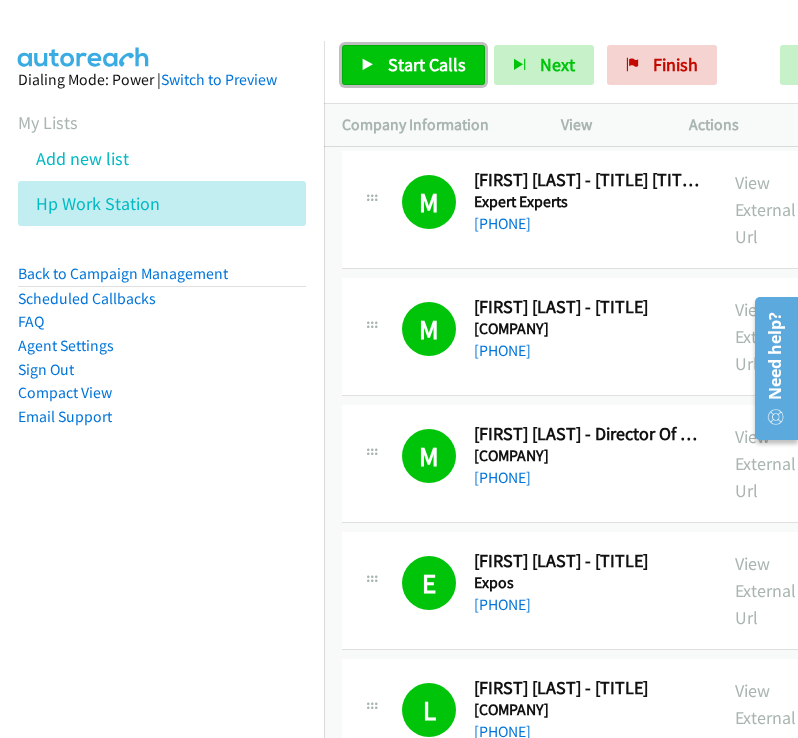 click on "Start Calls" at bounding box center (427, 64) 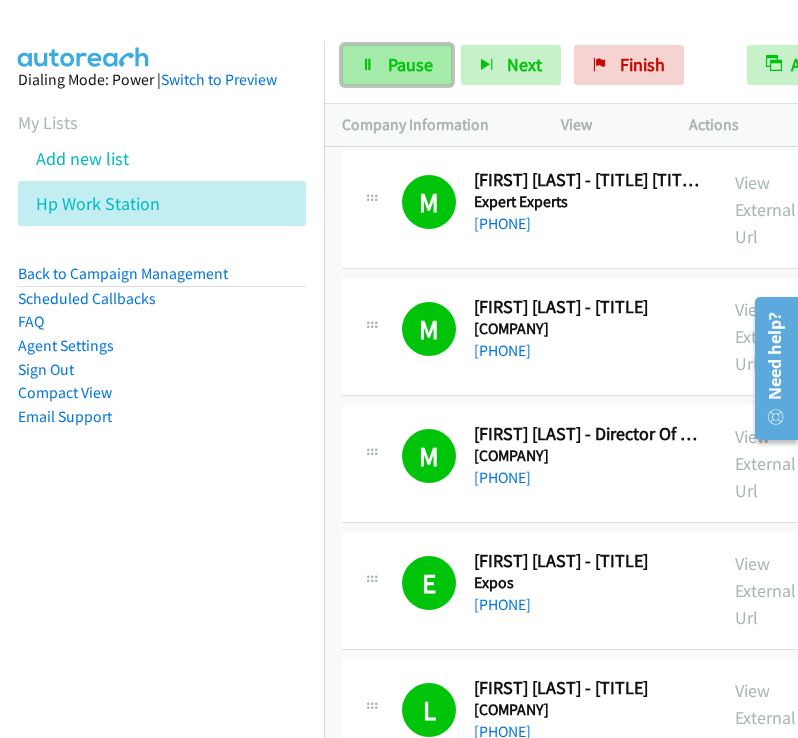 click on "Pause" at bounding box center [397, 65] 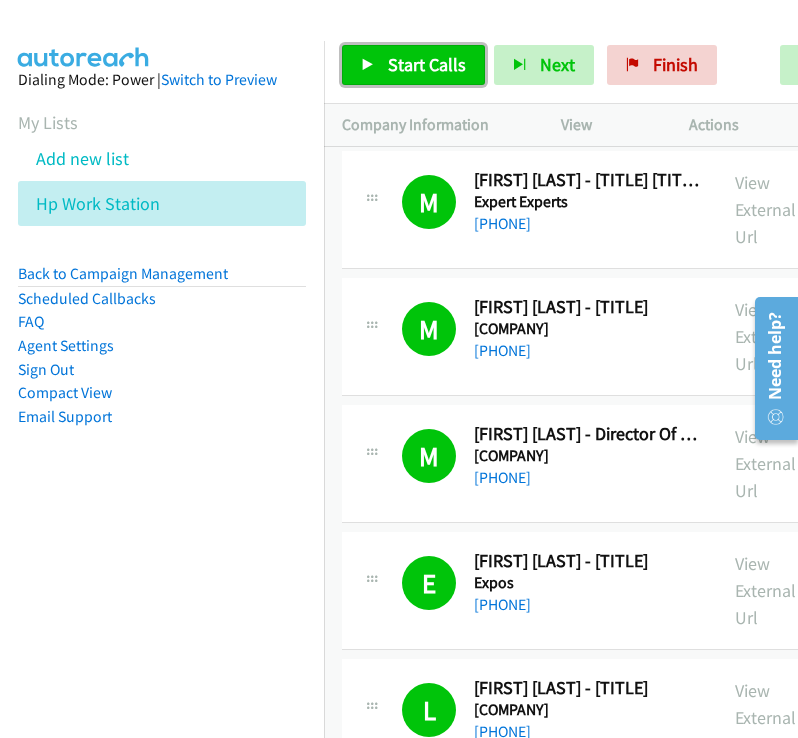 click on "Start Calls" at bounding box center (427, 64) 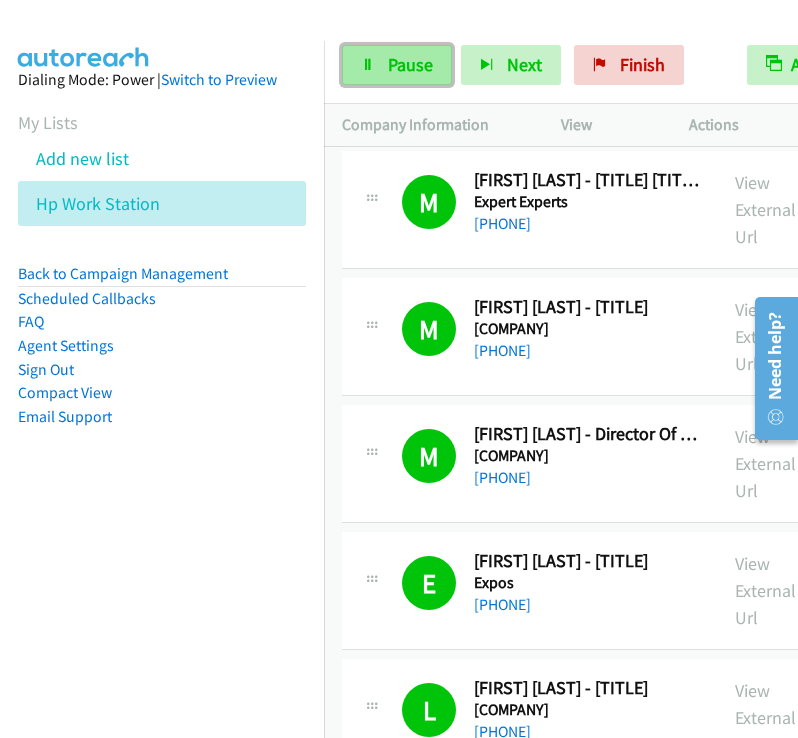click on "Pause" at bounding box center (397, 65) 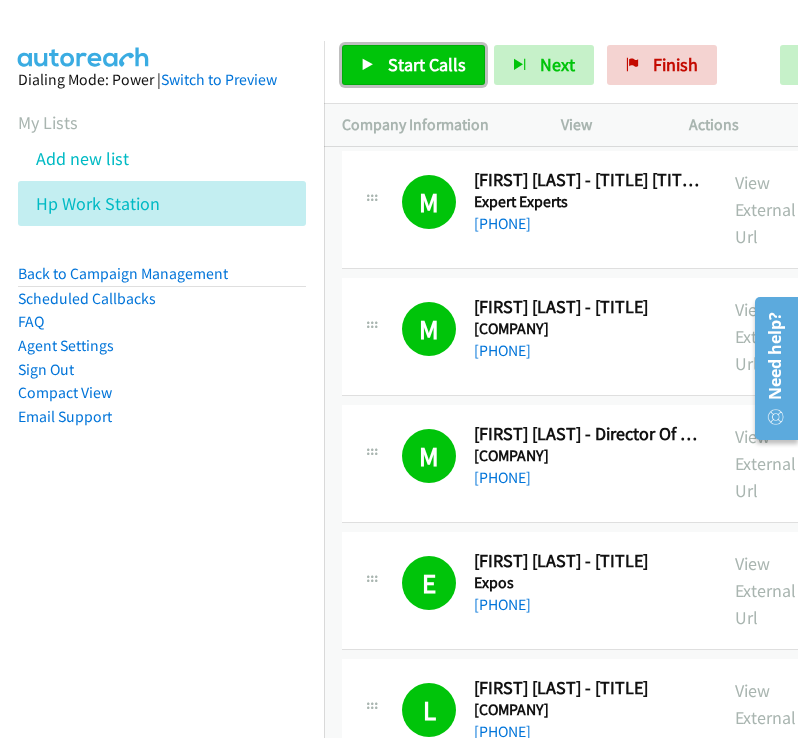 click on "Start Calls" at bounding box center (427, 64) 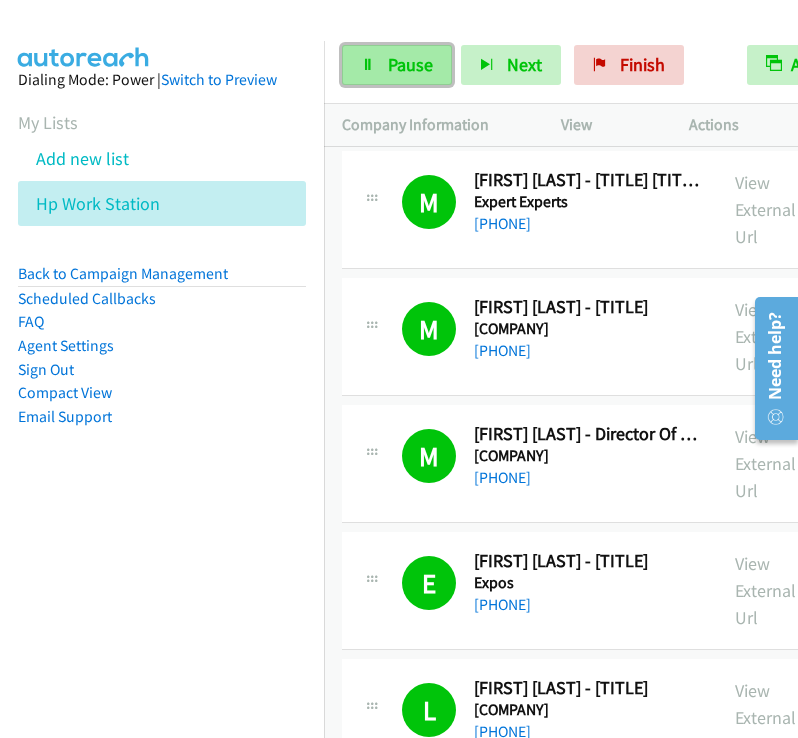 click at bounding box center (368, 66) 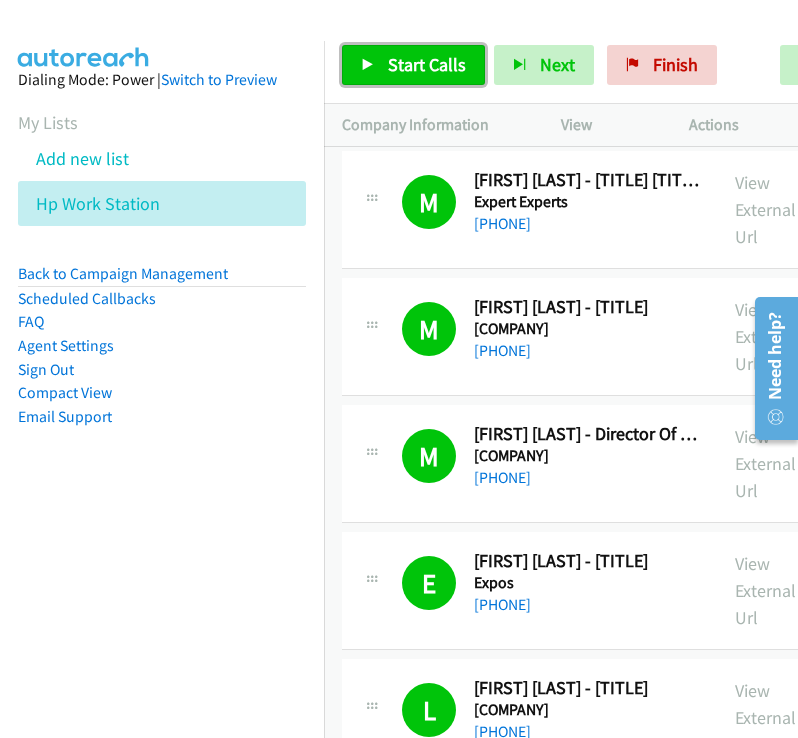 click on "Start Calls" at bounding box center [413, 65] 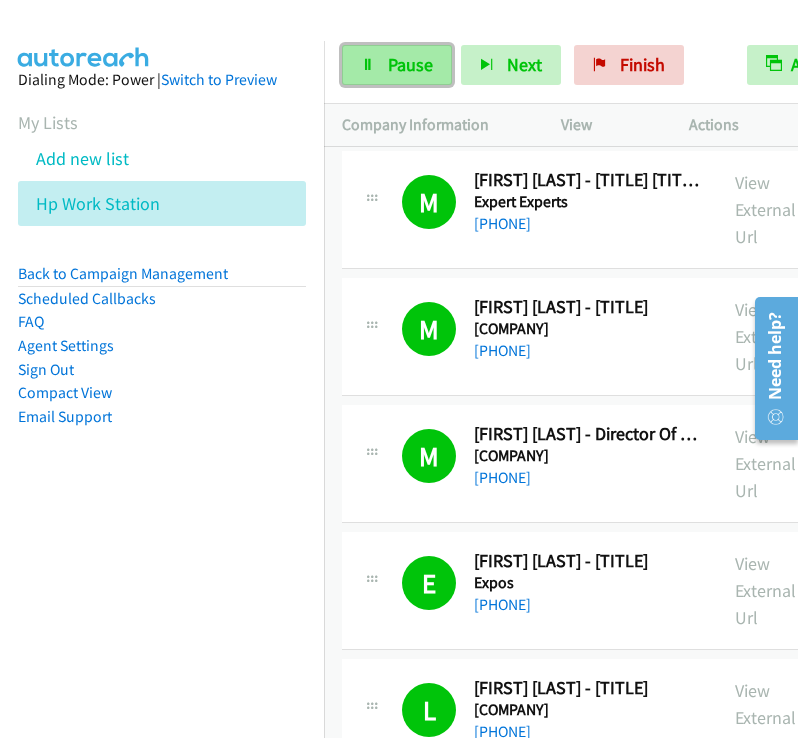 click at bounding box center (368, 66) 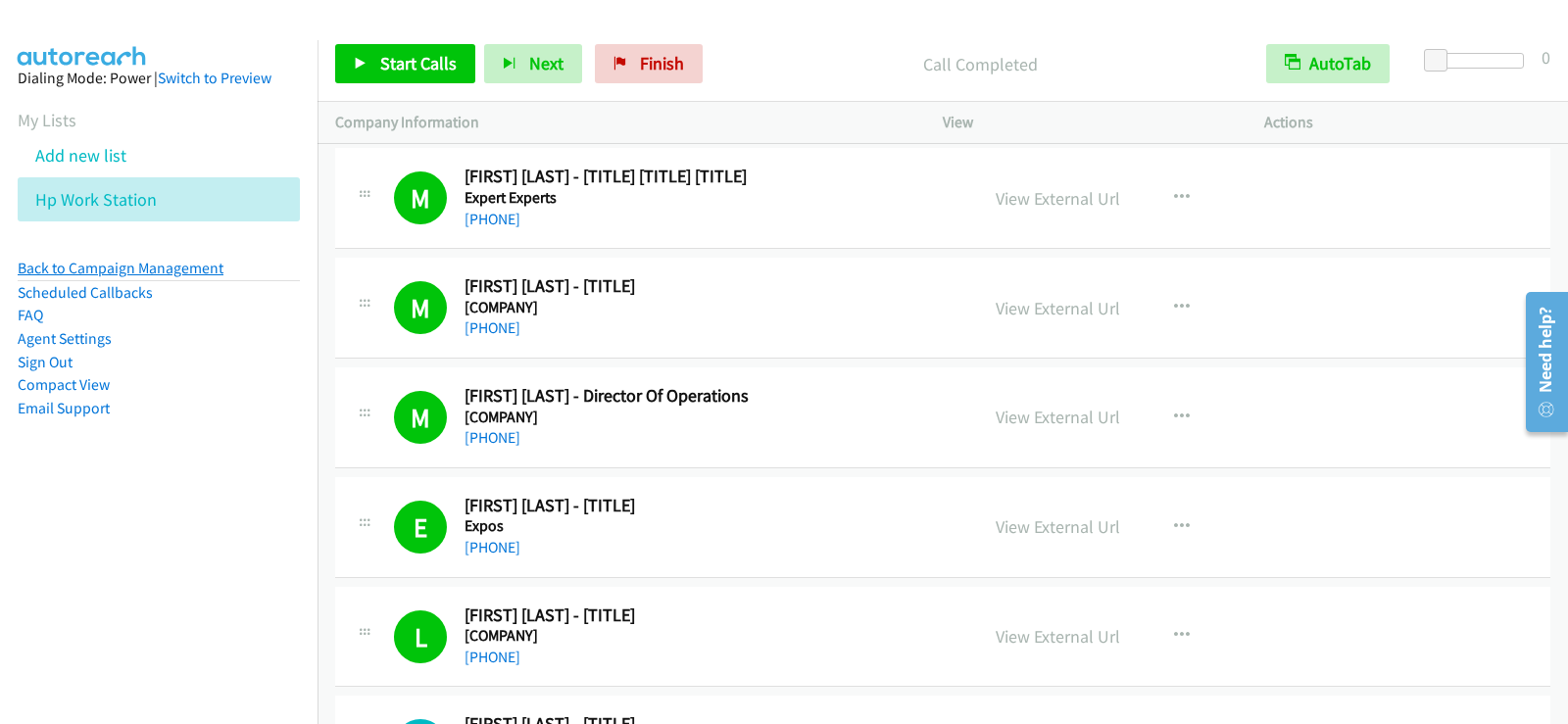 click on "Back to Campaign Management" at bounding box center (121, 267) 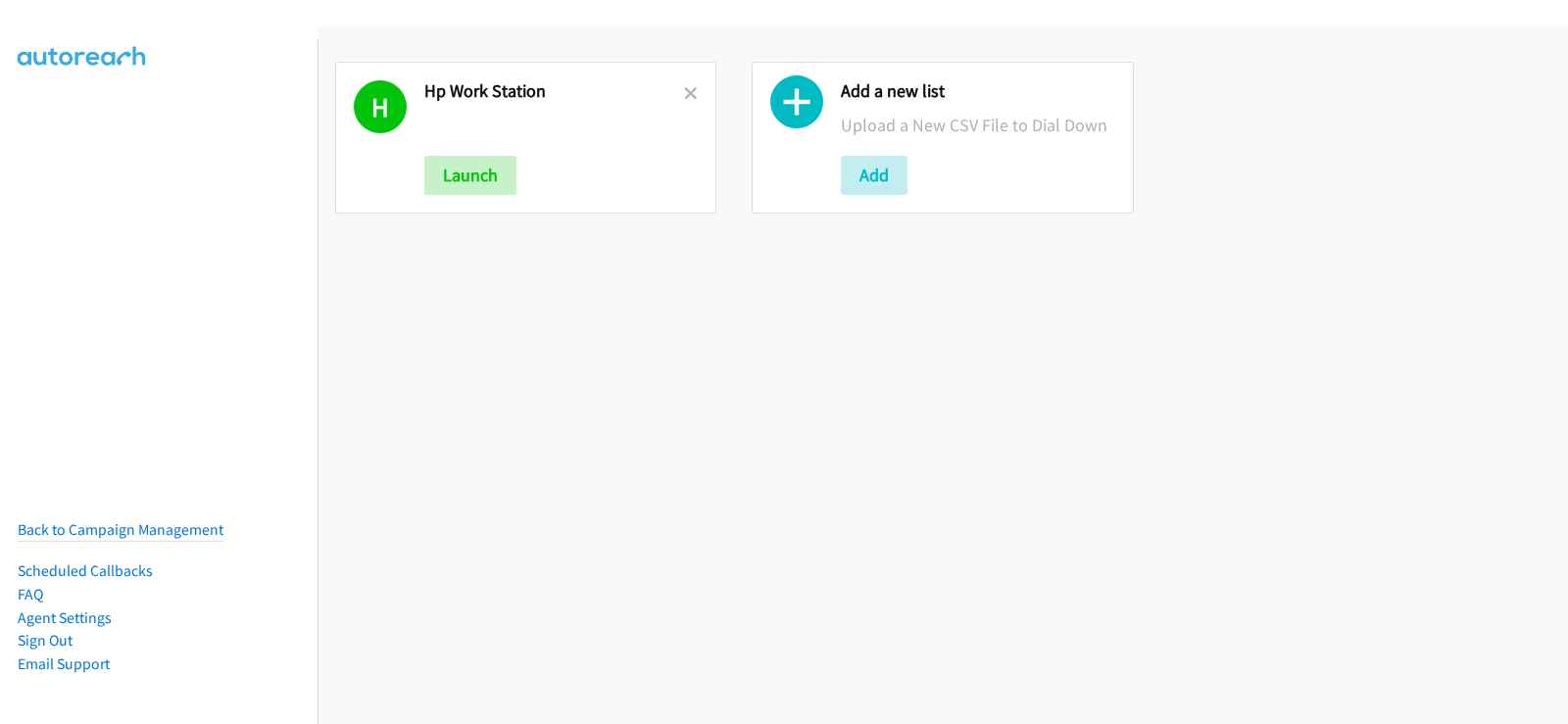 scroll, scrollTop: 0, scrollLeft: 0, axis: both 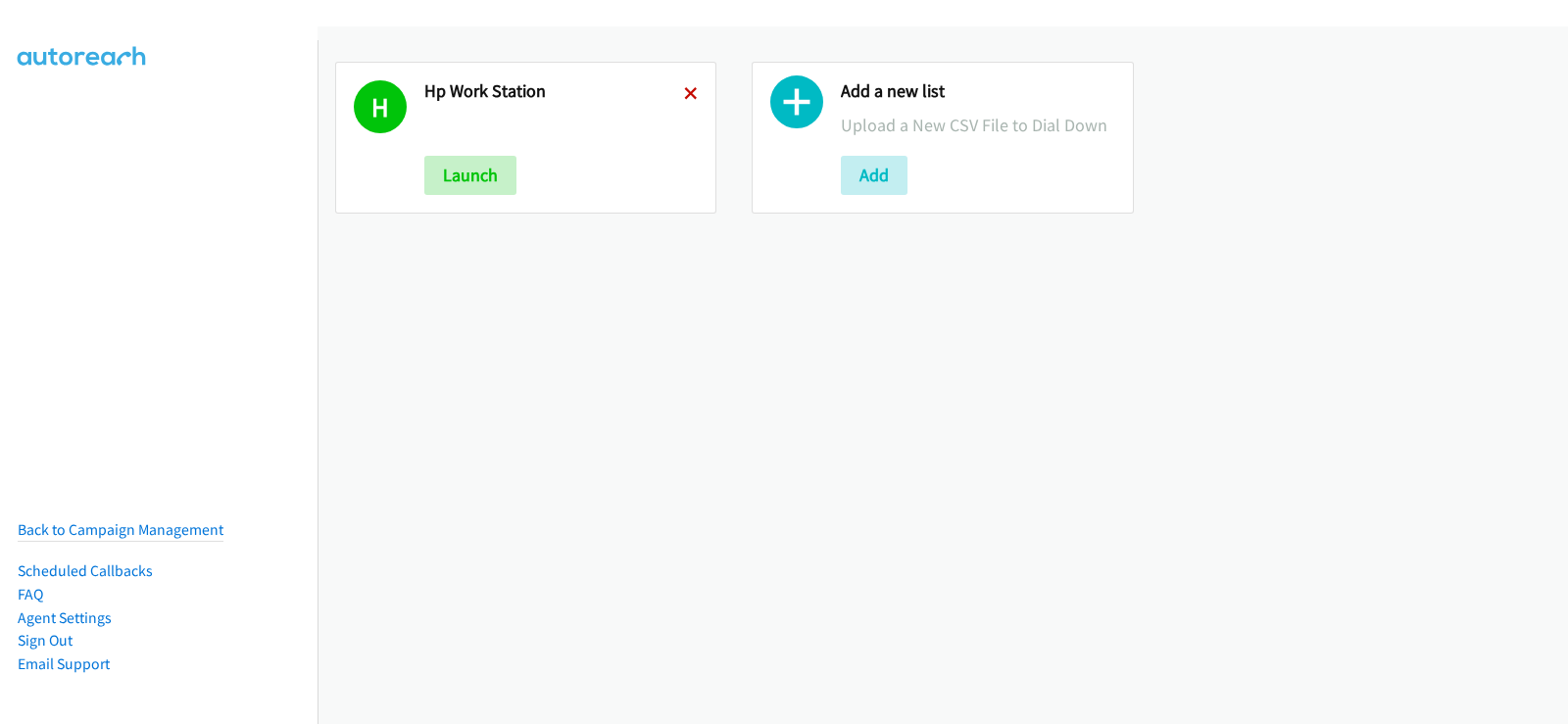 click at bounding box center [691, 95] 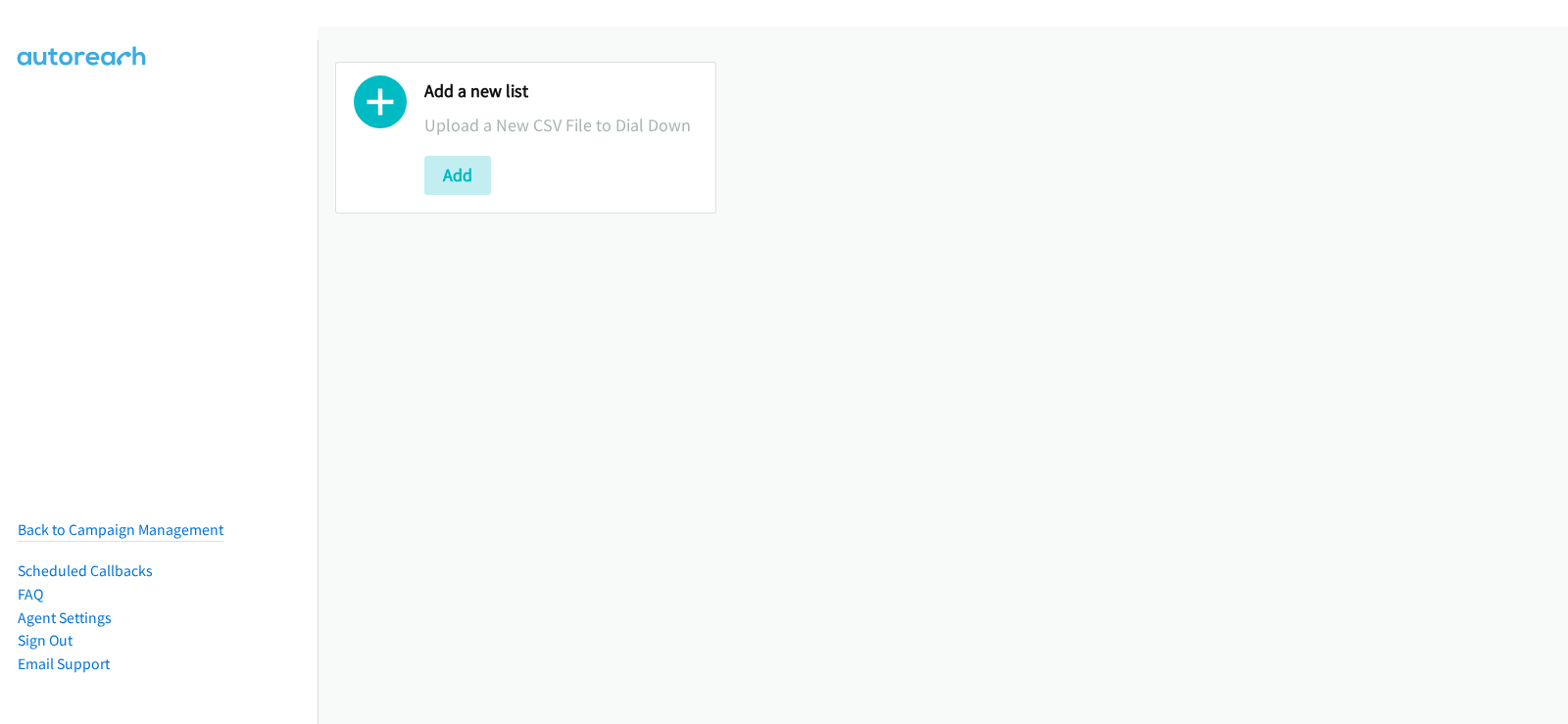 scroll, scrollTop: 0, scrollLeft: 0, axis: both 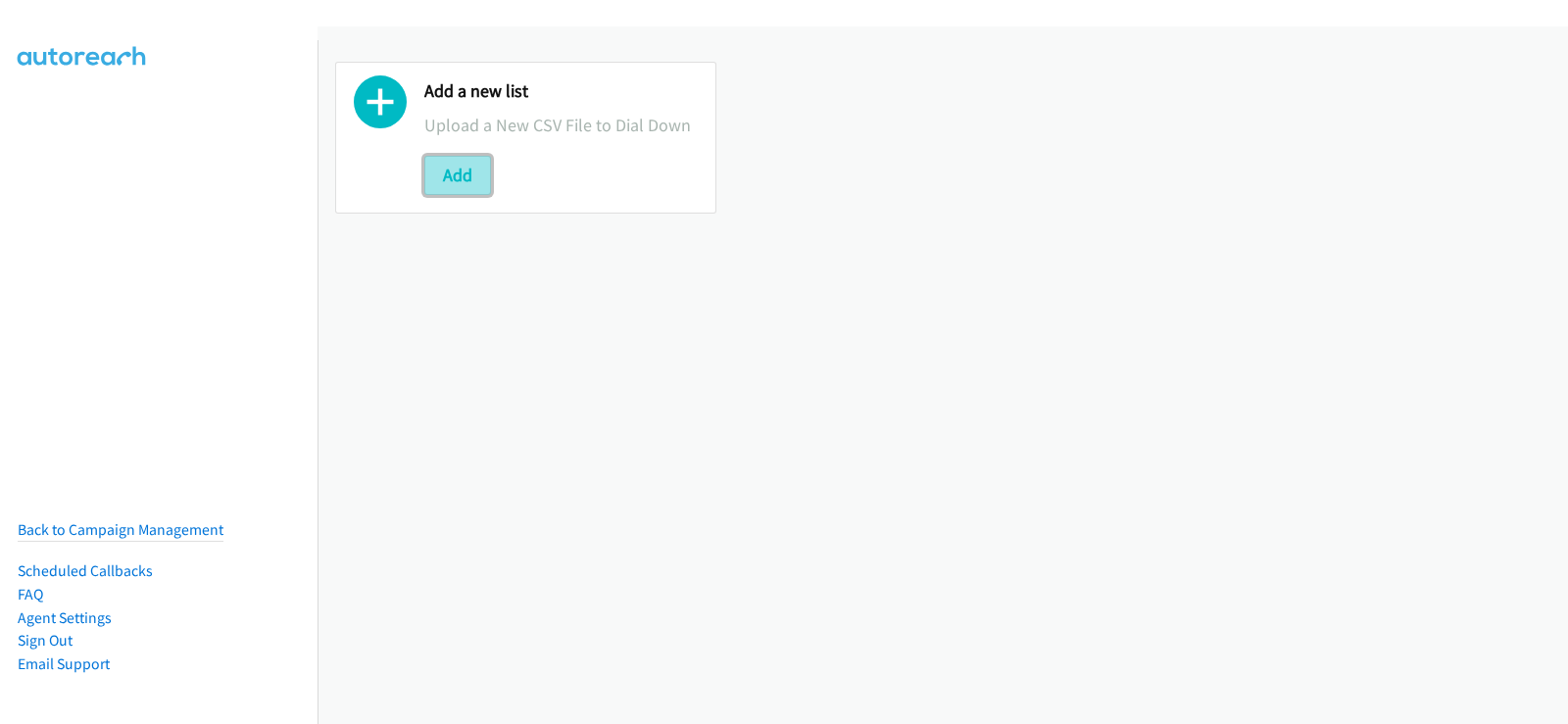 click on "Add" at bounding box center (458, 175) 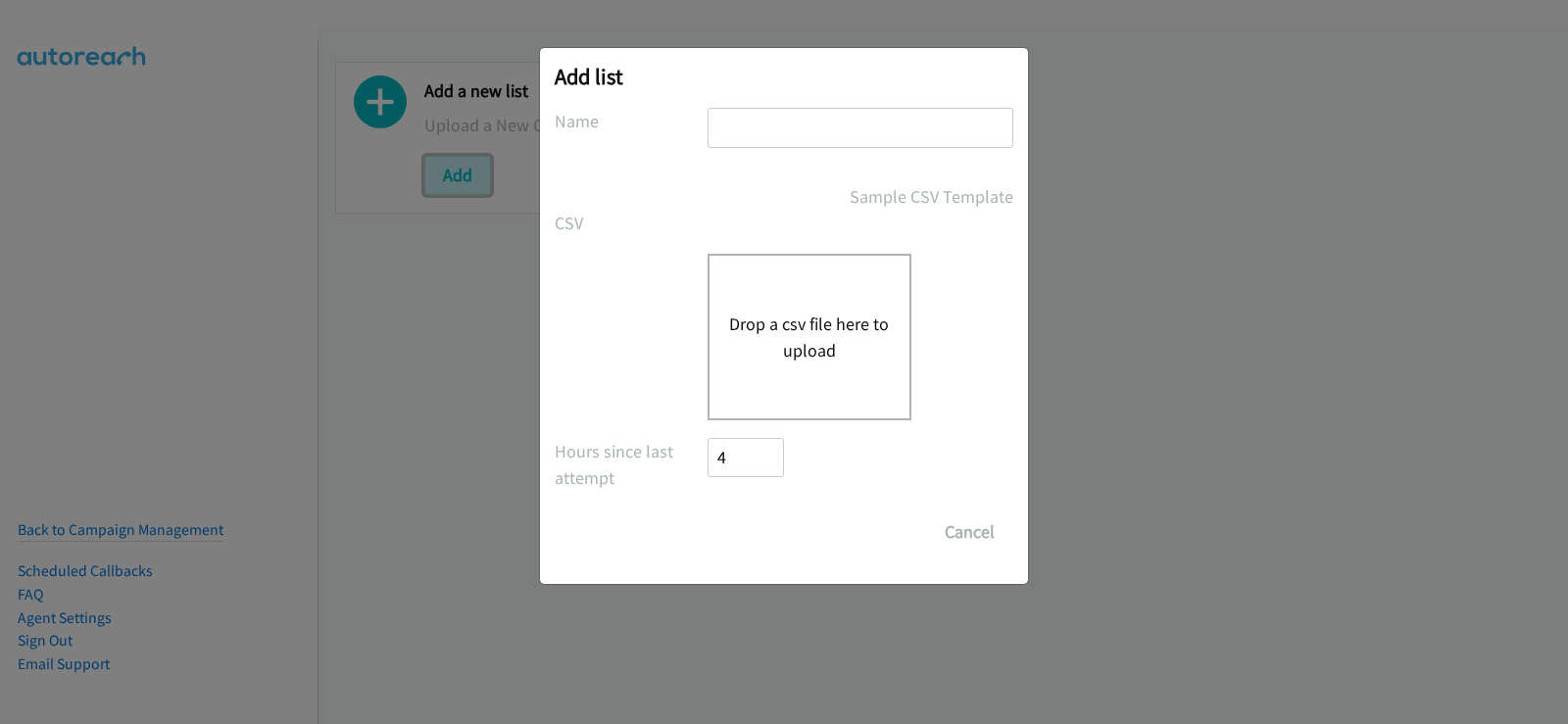 scroll, scrollTop: 0, scrollLeft: 0, axis: both 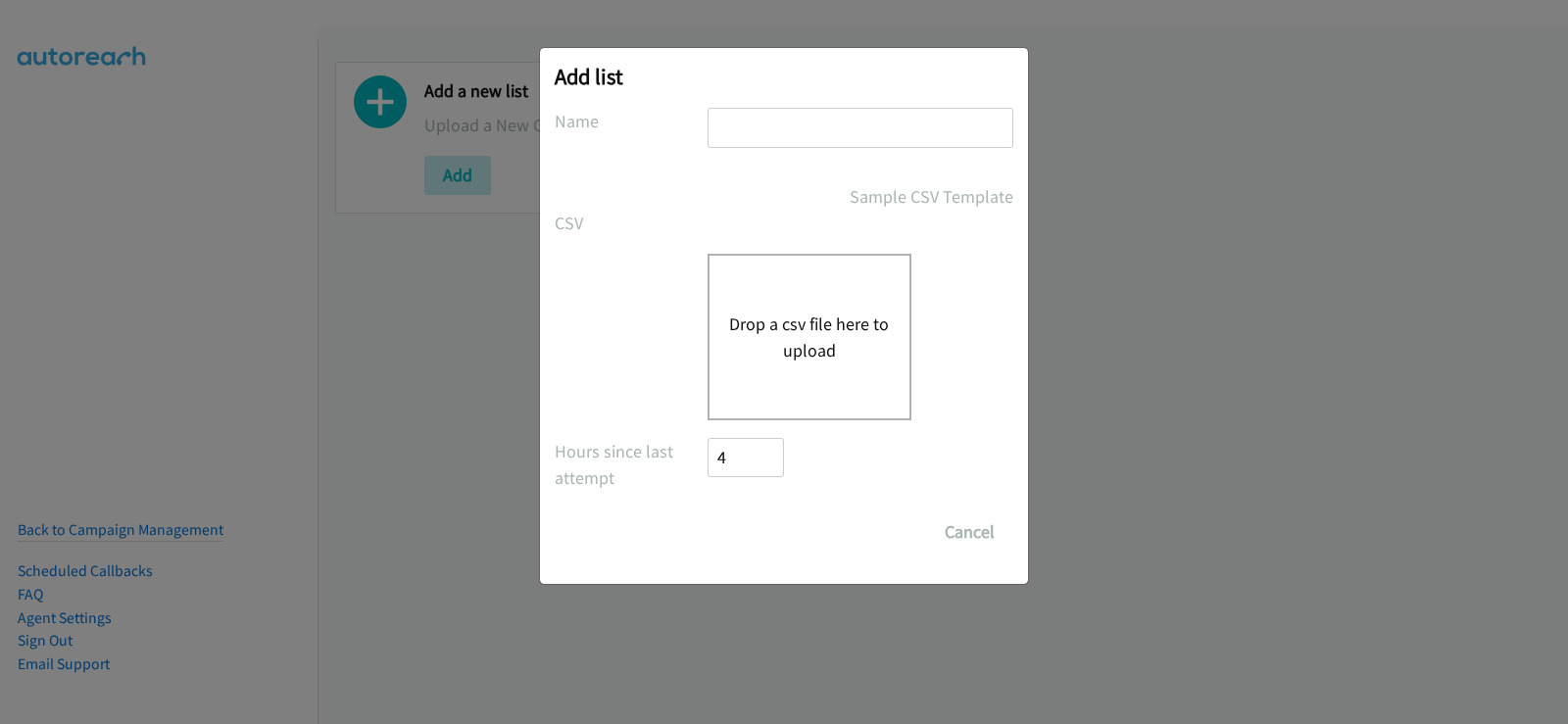 click at bounding box center (860, 127) 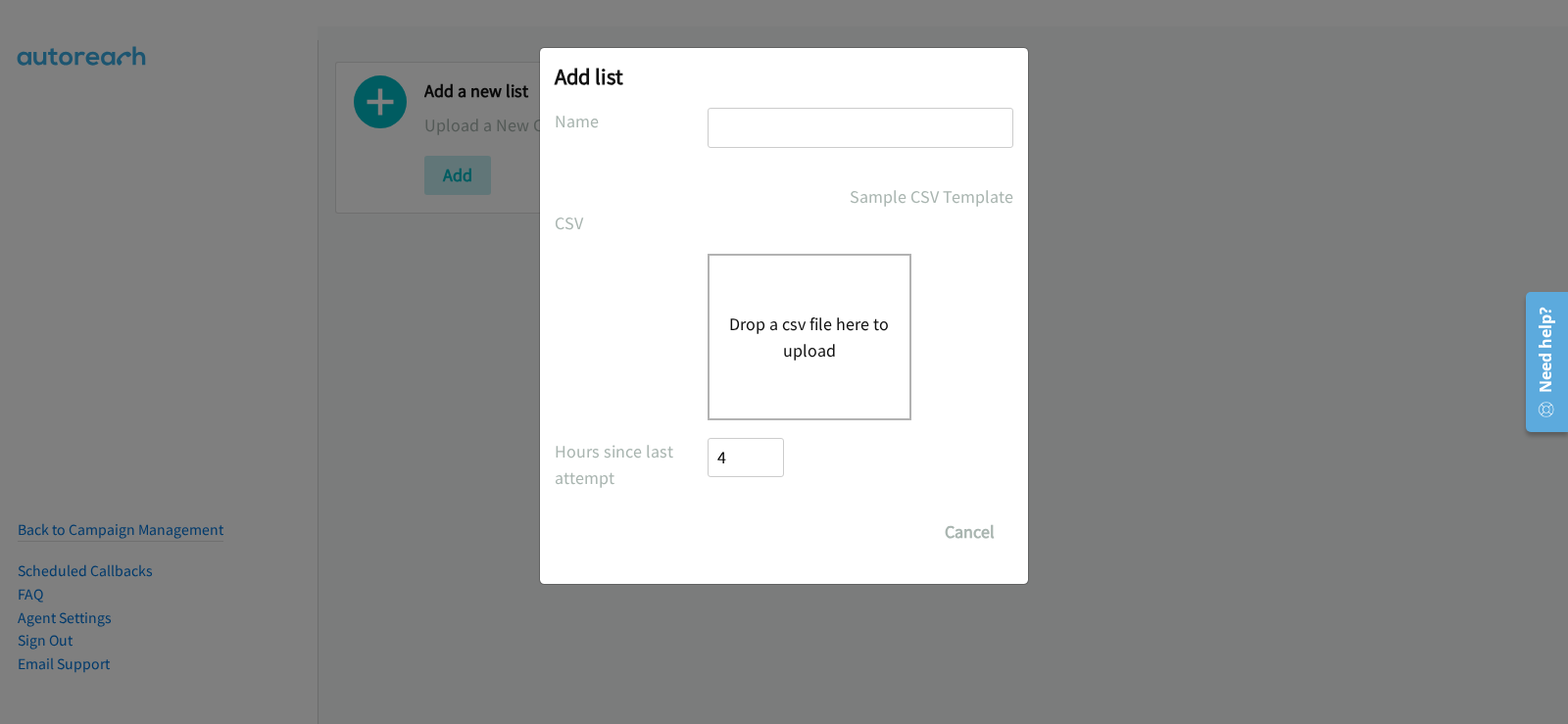 type on "hp work station" 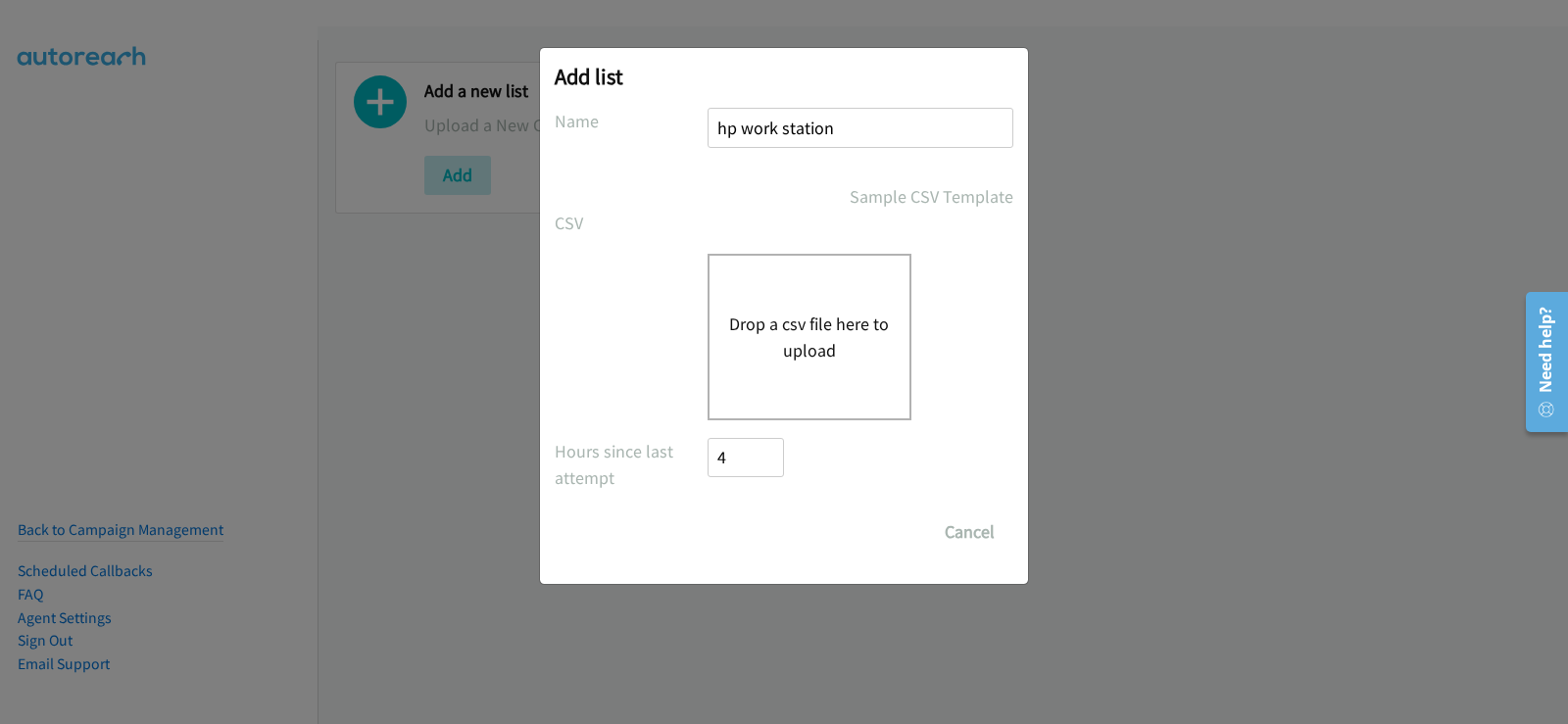click on "Drop a csv file here to upload" at bounding box center (809, 337) 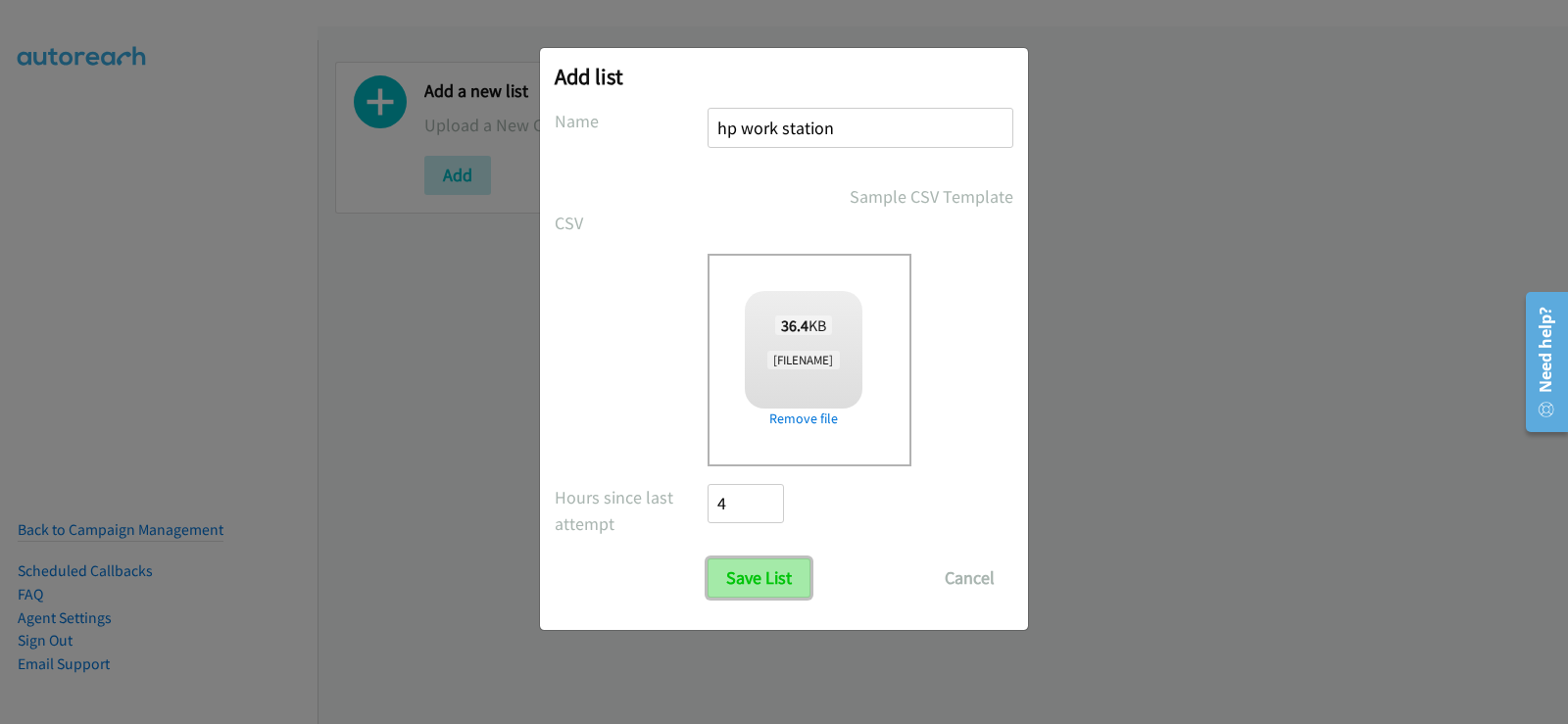 click on "Save List" at bounding box center [759, 578] 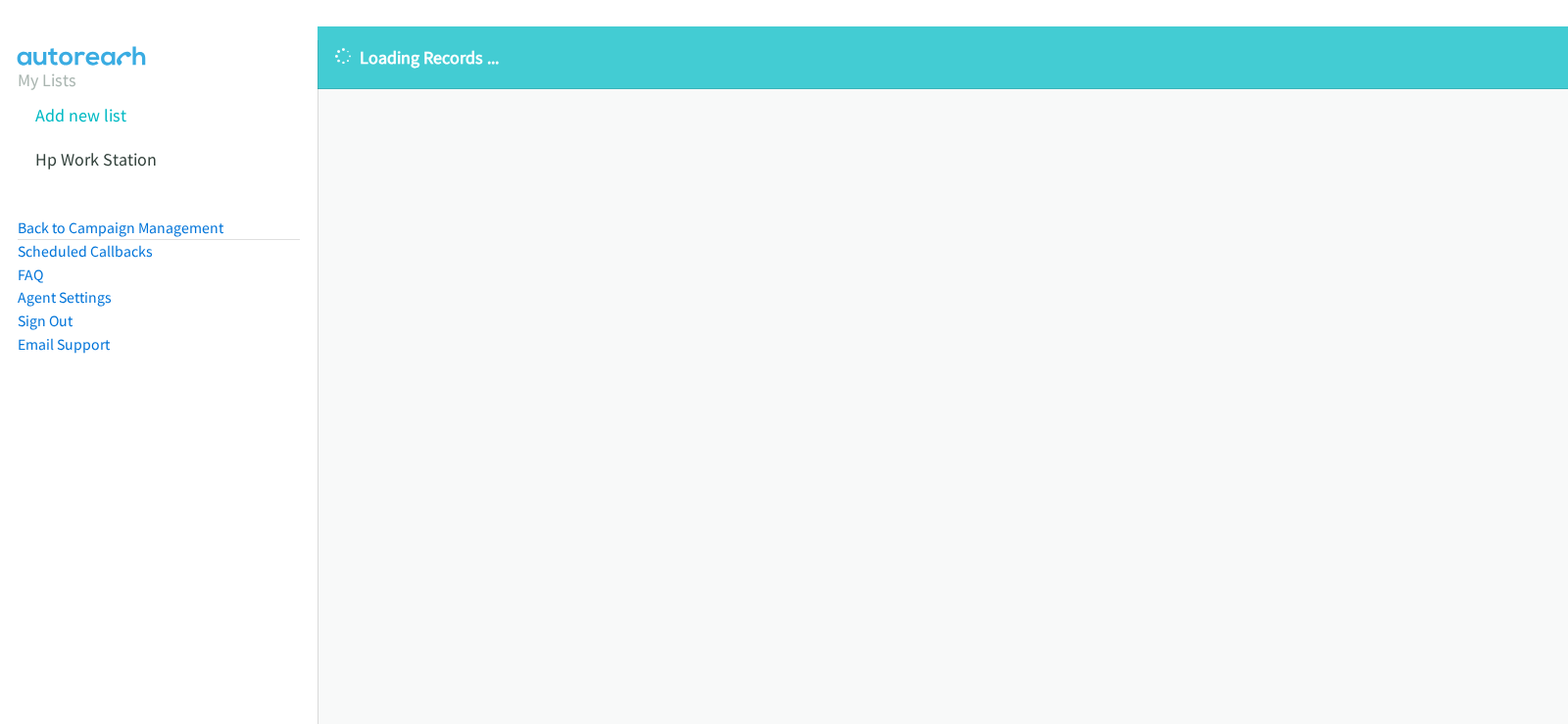 scroll, scrollTop: 0, scrollLeft: 0, axis: both 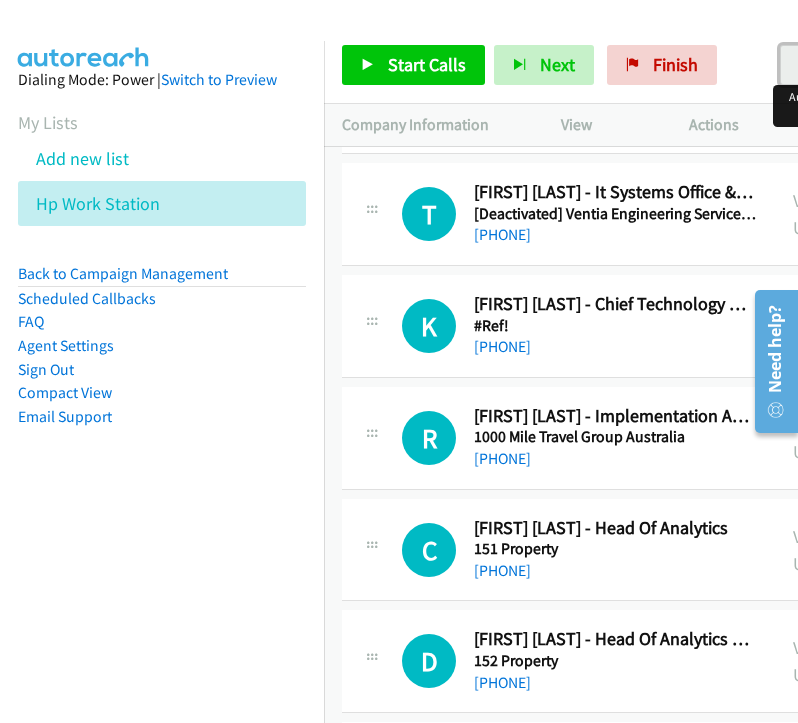 click at bounding box center [806, 66] 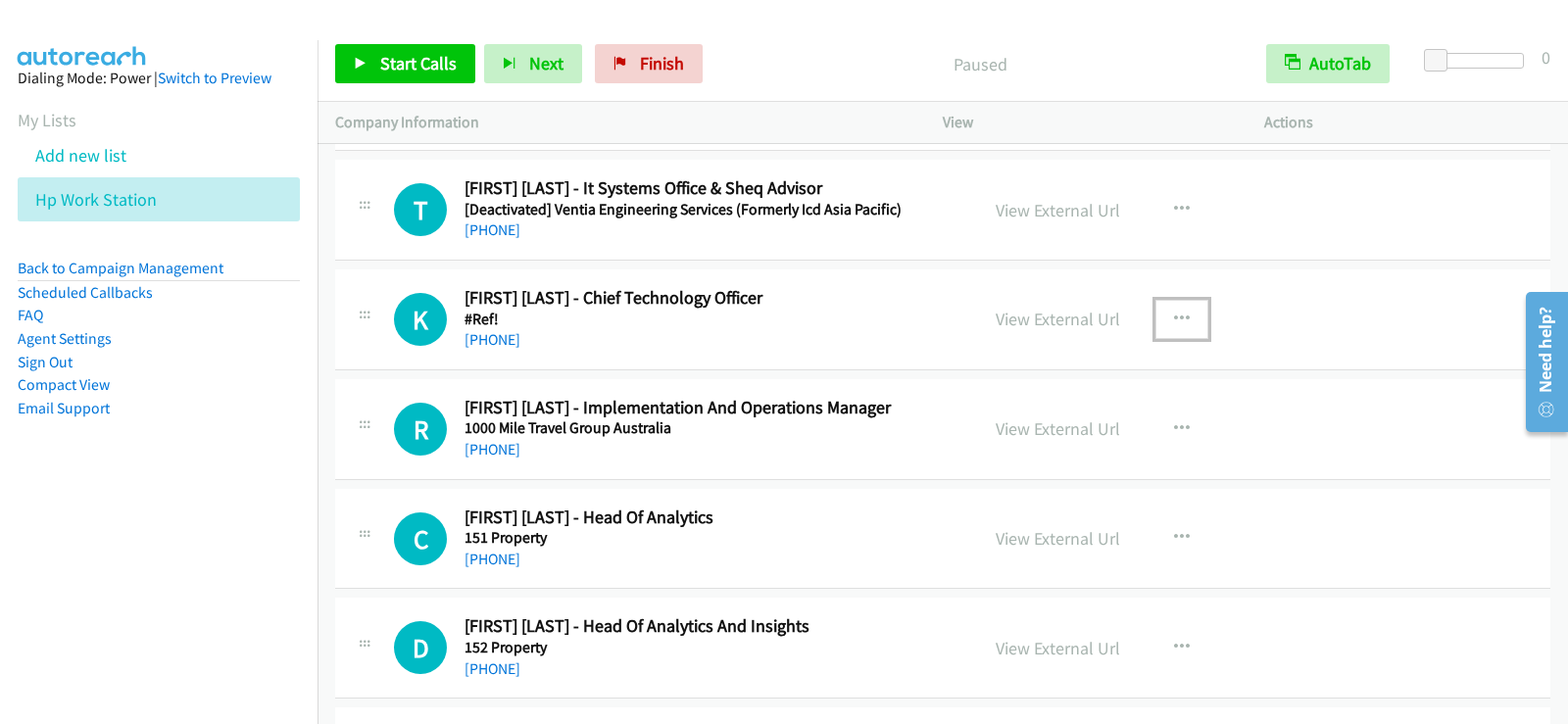 click at bounding box center (1182, 319) 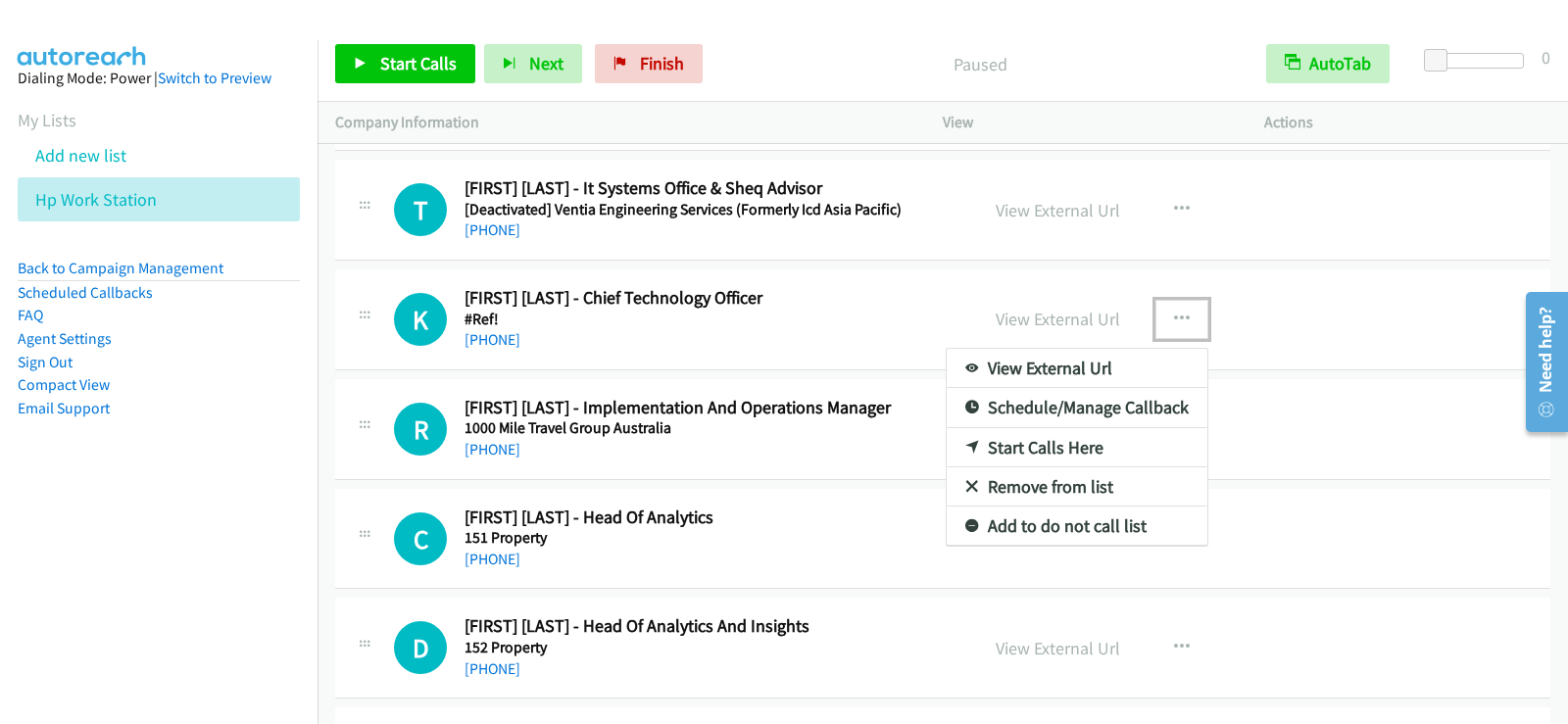 click on "Start Calls Here" at bounding box center [1077, 448] 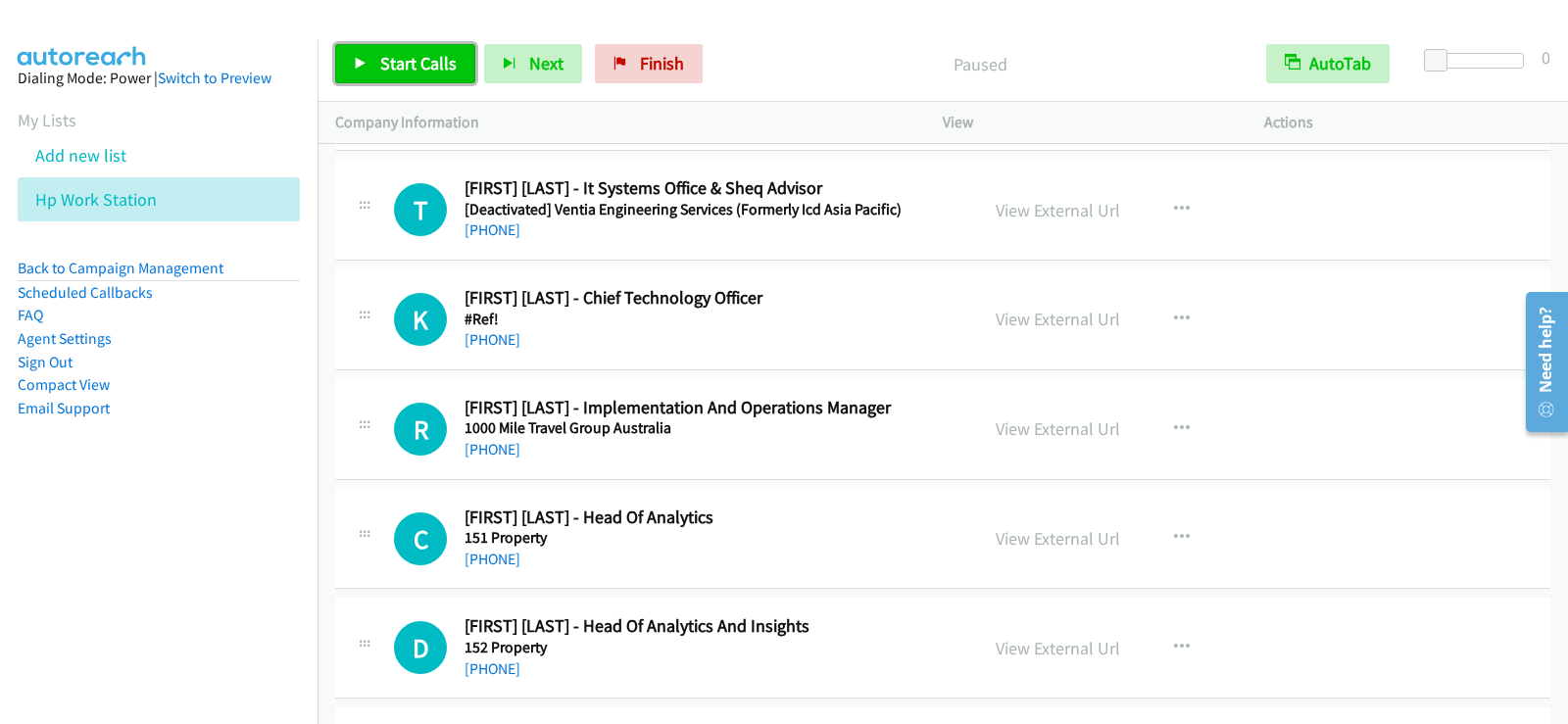 click on "Start Calls" at bounding box center [405, 64] 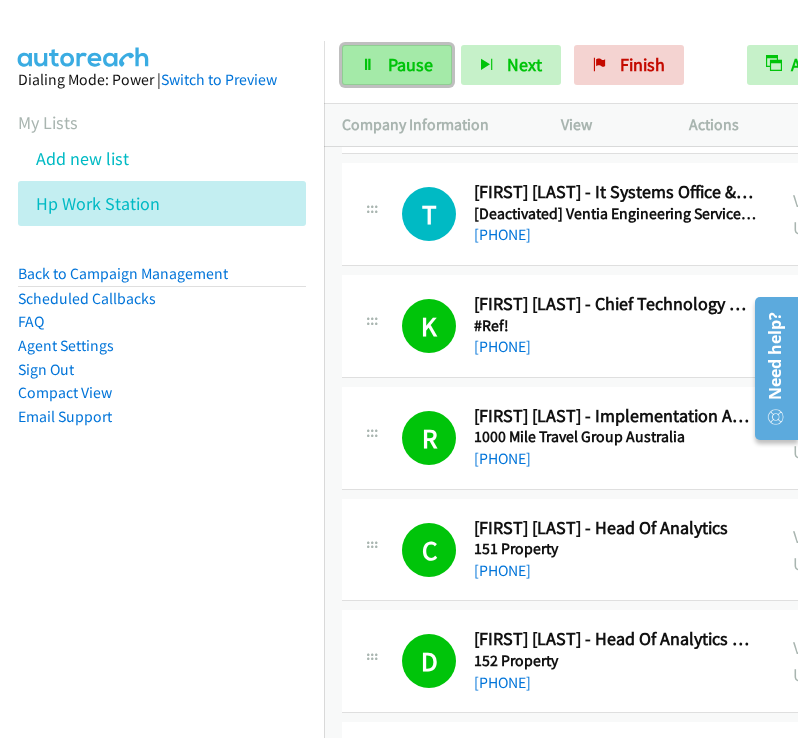 click on "Pause" at bounding box center (397, 65) 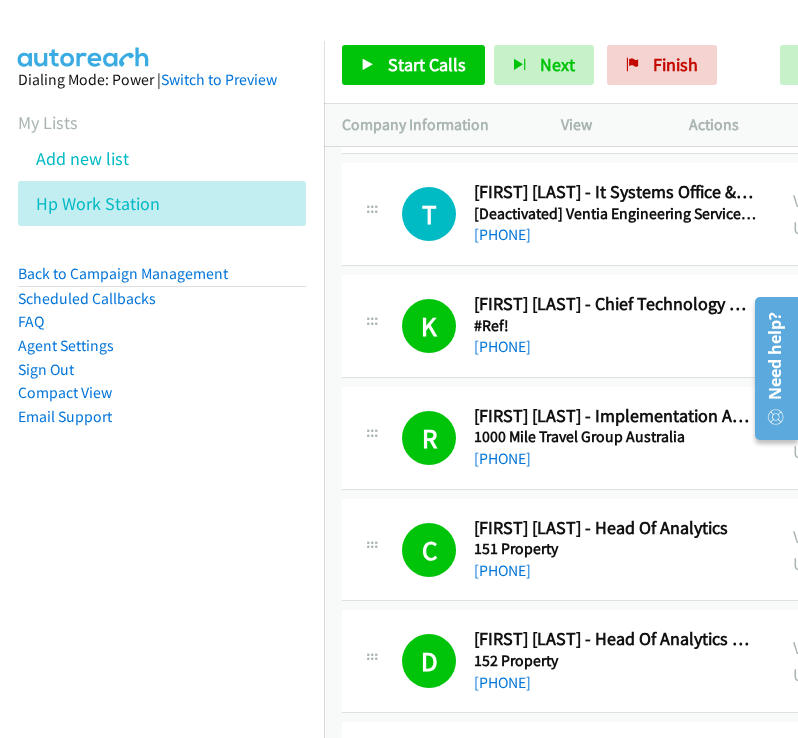 drag, startPoint x: 161, startPoint y: 267, endPoint x: 126, endPoint y: 308, distance: 53.90733 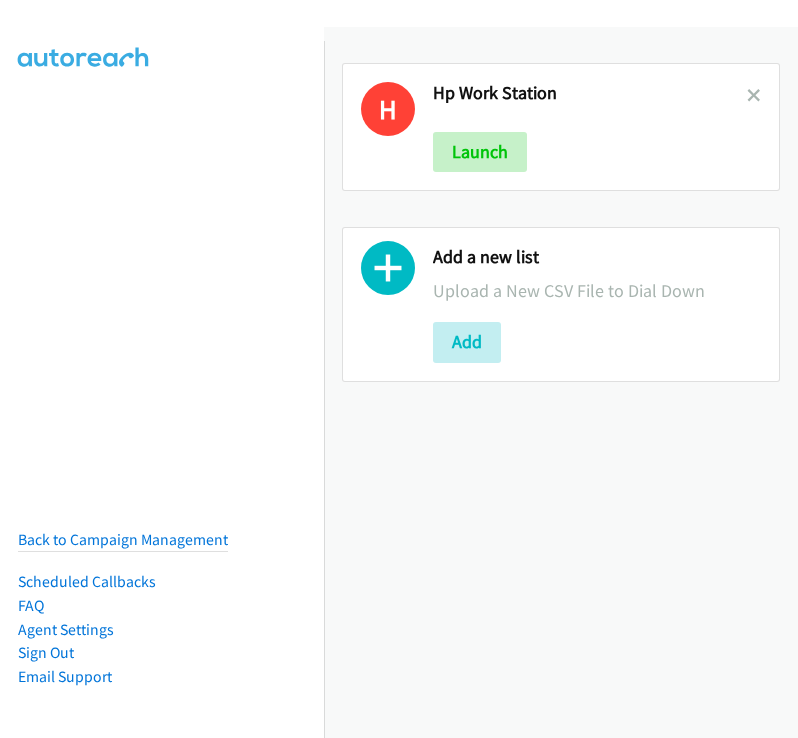 scroll, scrollTop: 0, scrollLeft: 0, axis: both 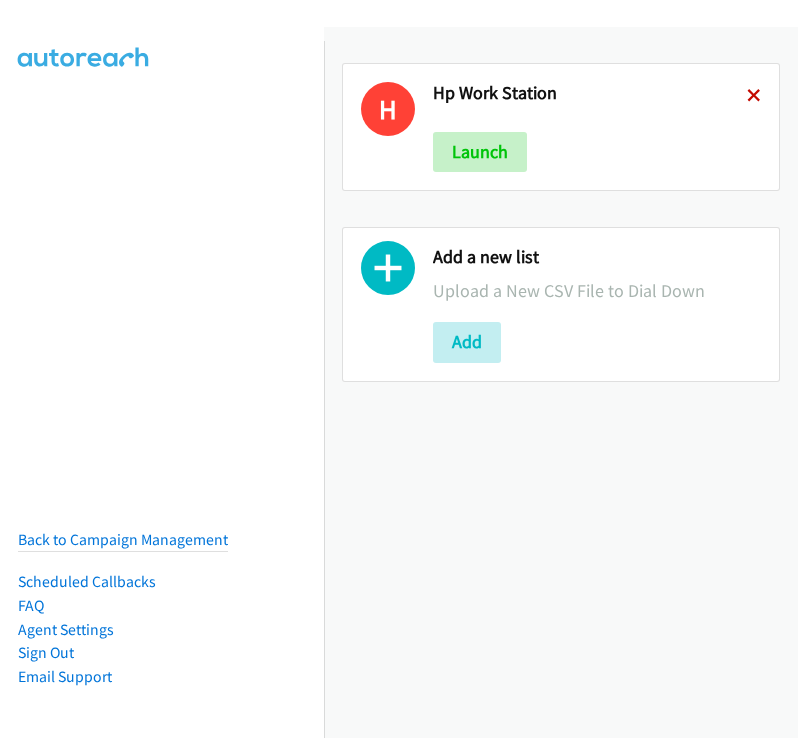 click at bounding box center (754, 97) 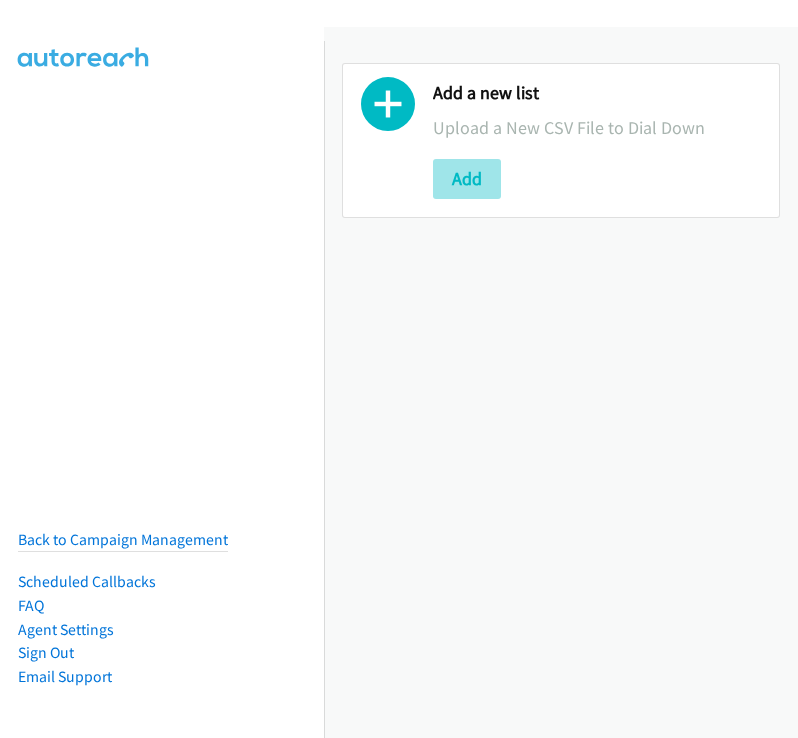 scroll, scrollTop: 0, scrollLeft: 0, axis: both 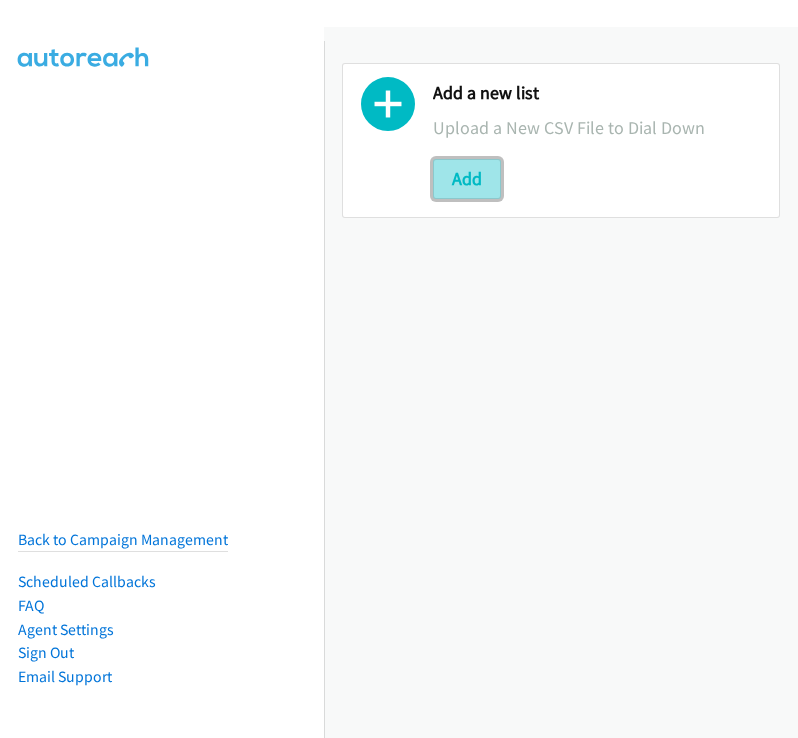 click on "Add" at bounding box center (467, 179) 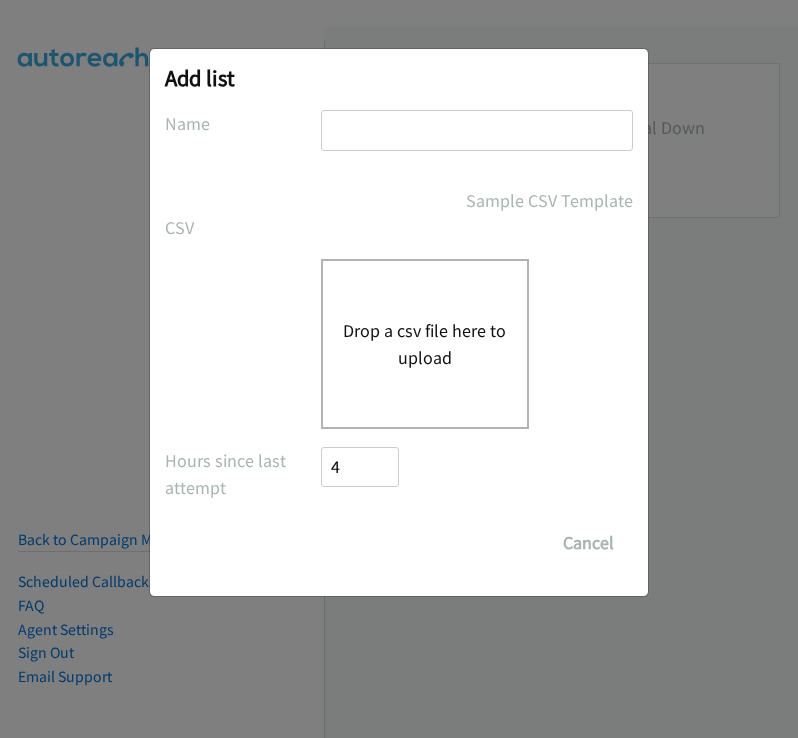 click on "Drop a csv file here to upload" at bounding box center [425, 344] 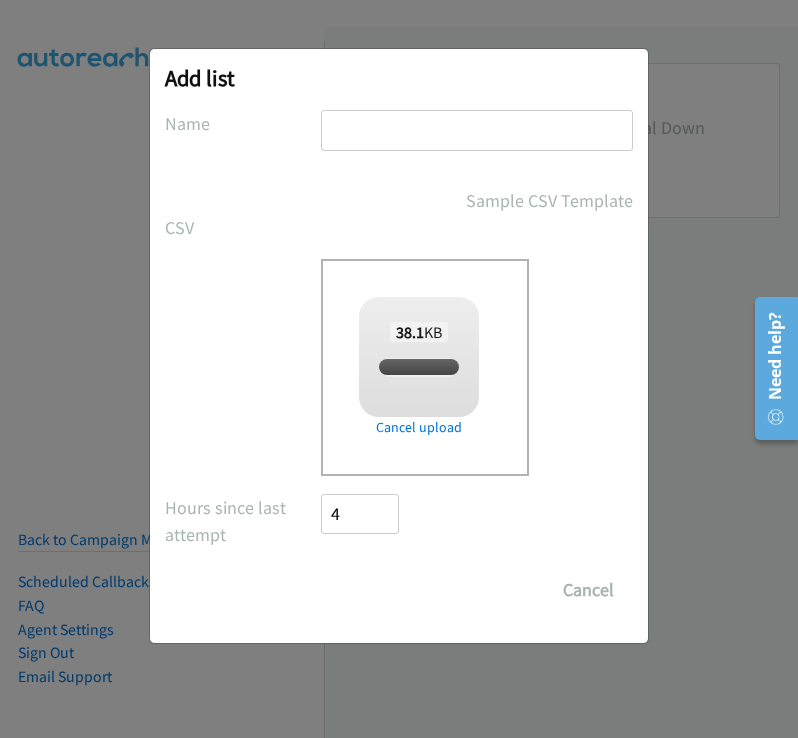 click at bounding box center [477, 130] 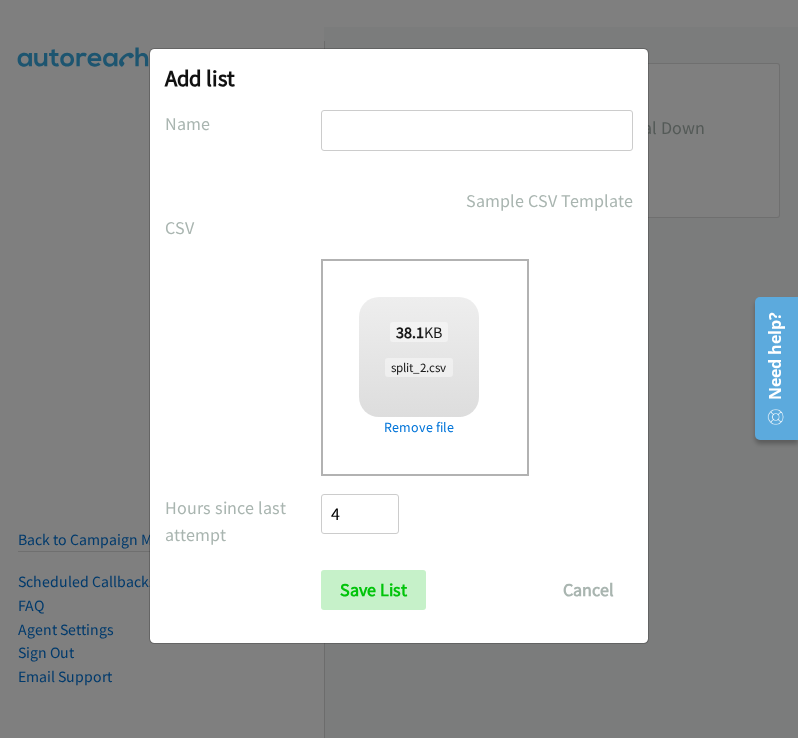 type on "hp work station" 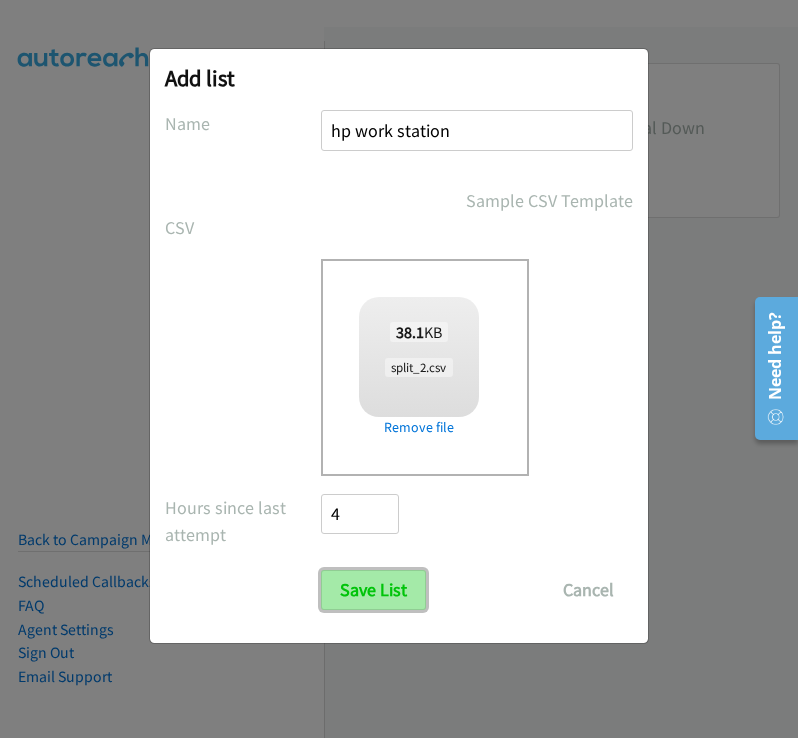 click on "Save List" at bounding box center [373, 590] 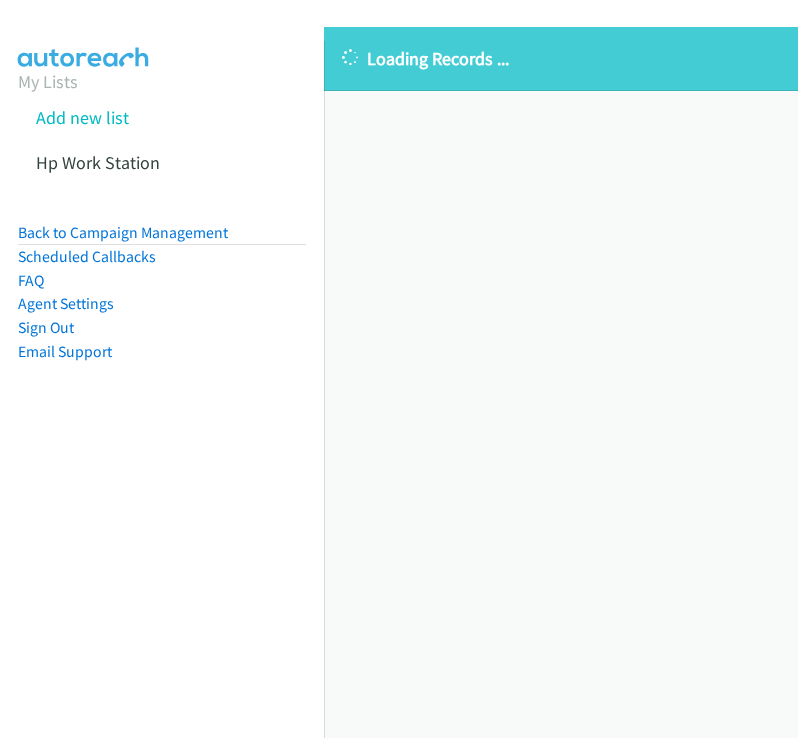 scroll, scrollTop: 0, scrollLeft: 0, axis: both 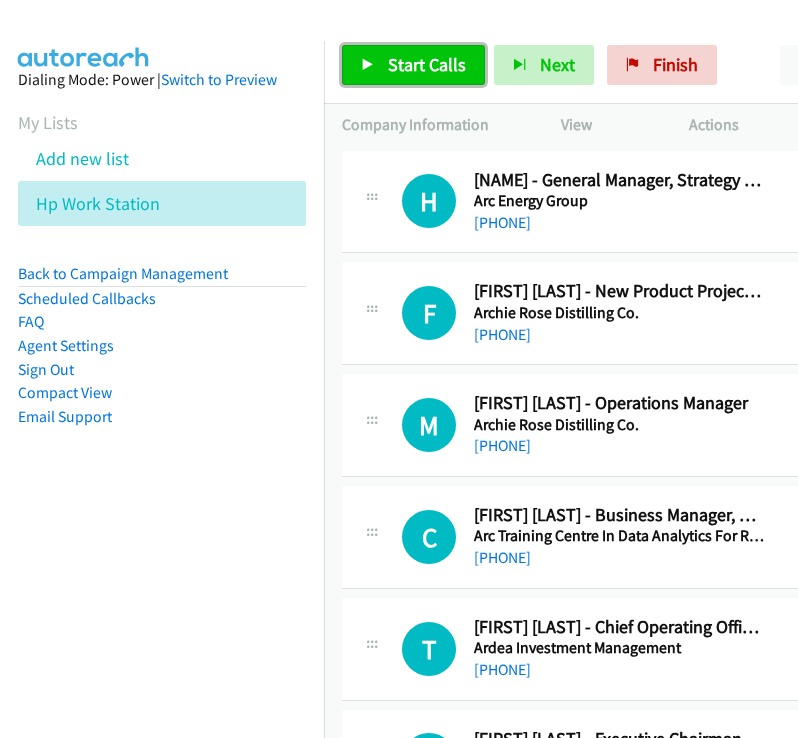 click on "Start Calls" at bounding box center (427, 64) 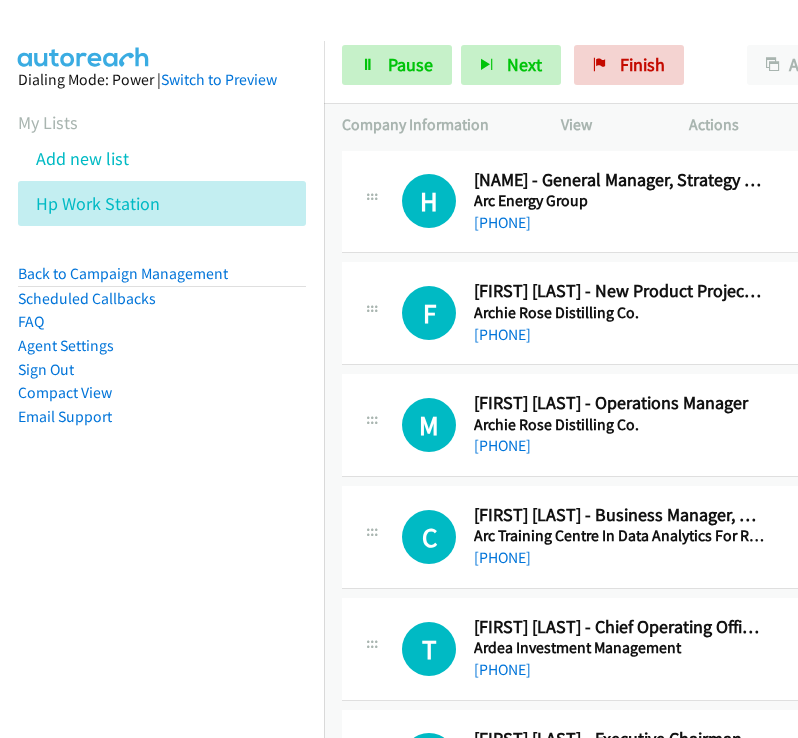 scroll, scrollTop: 0, scrollLeft: 0, axis: both 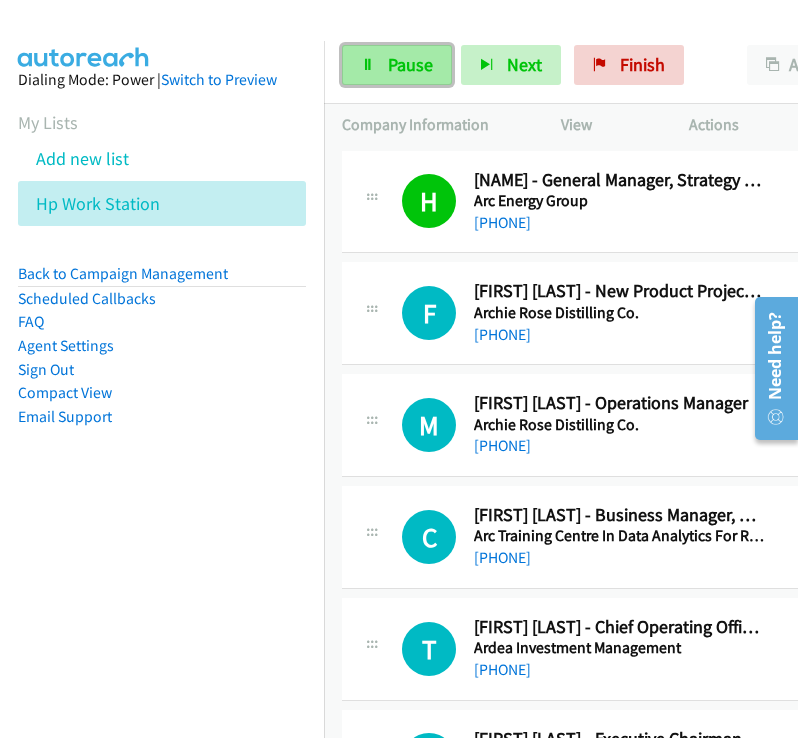 click on "Pause" at bounding box center (410, 64) 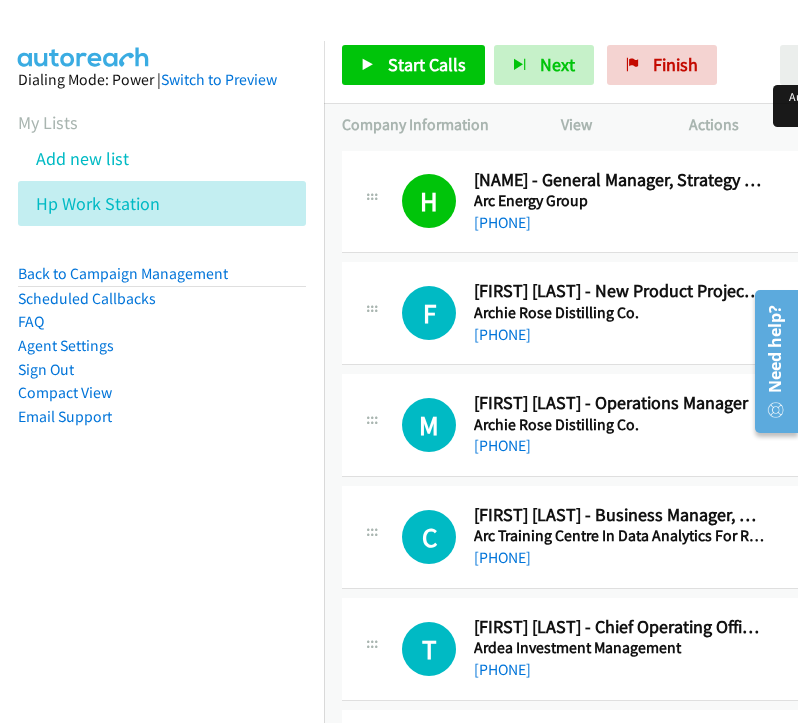 click at bounding box center [806, 66] 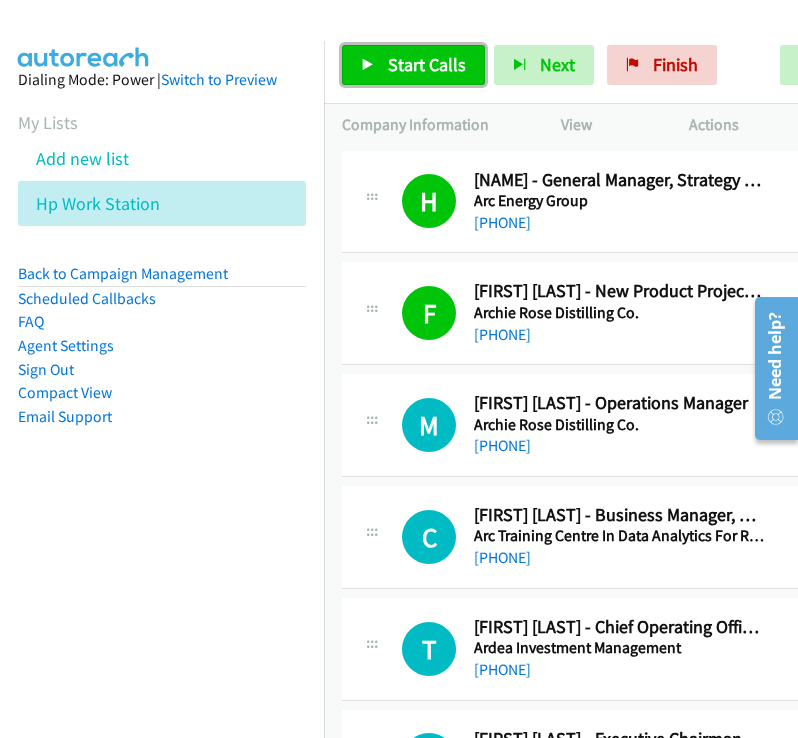 click on "Start Calls" at bounding box center [427, 64] 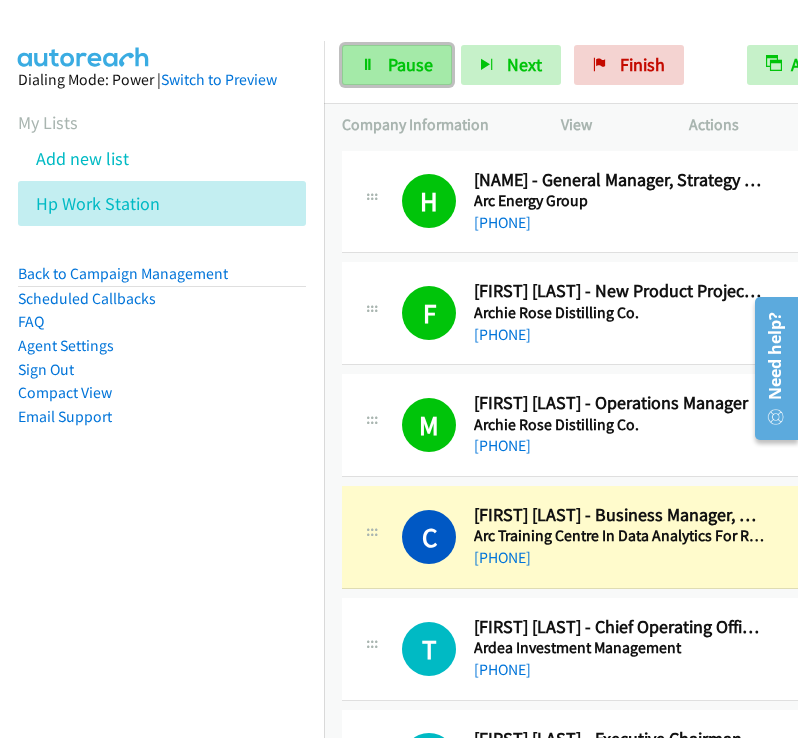click on "Pause" at bounding box center [410, 64] 